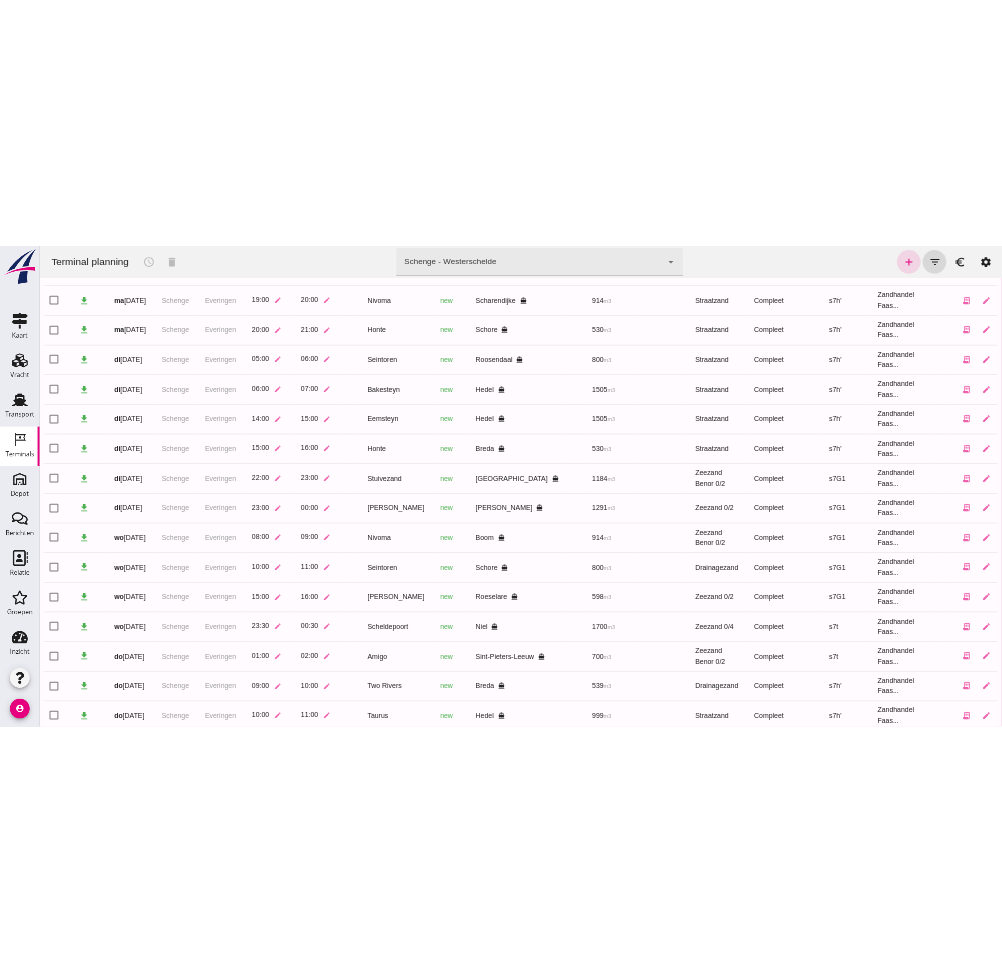 scroll, scrollTop: 459, scrollLeft: 0, axis: vertical 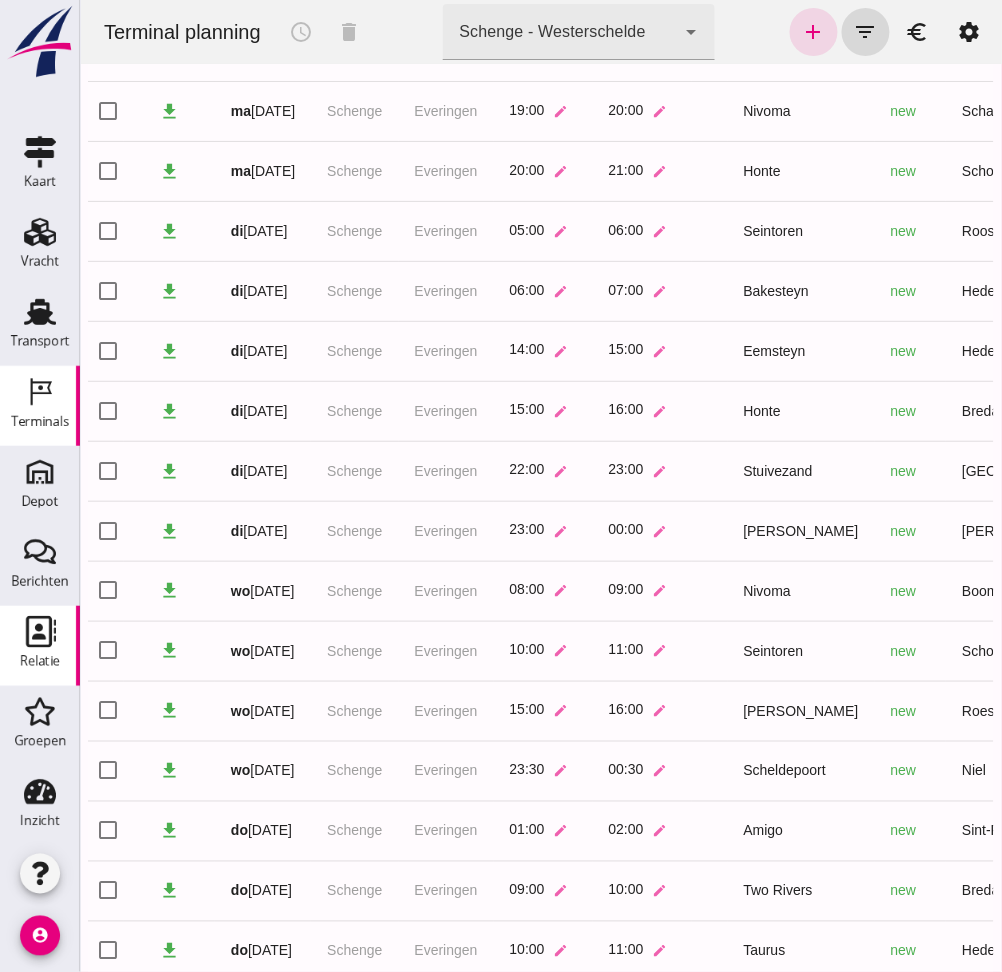 click on "Relatie" 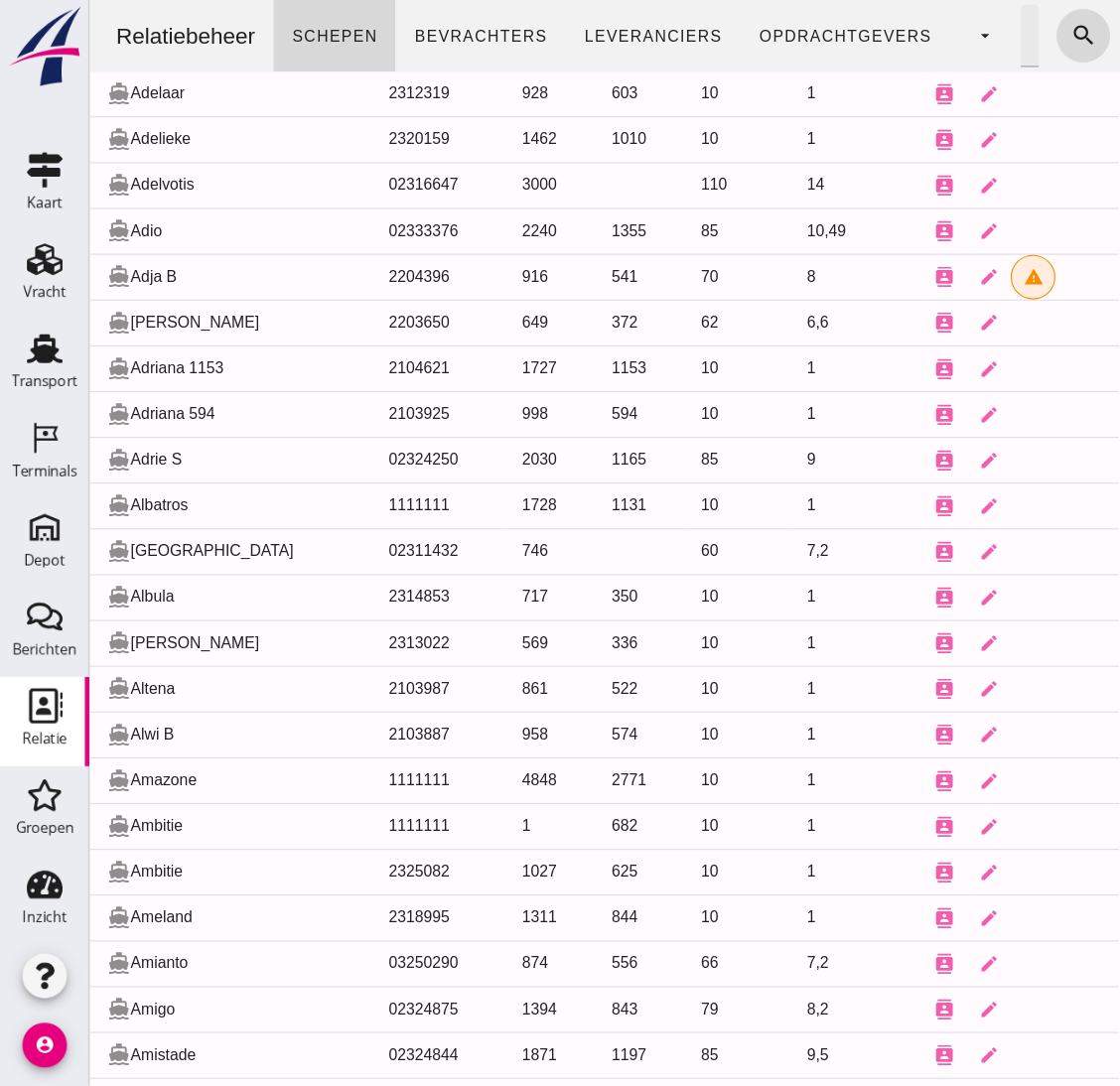 scroll, scrollTop: 0, scrollLeft: 0, axis: both 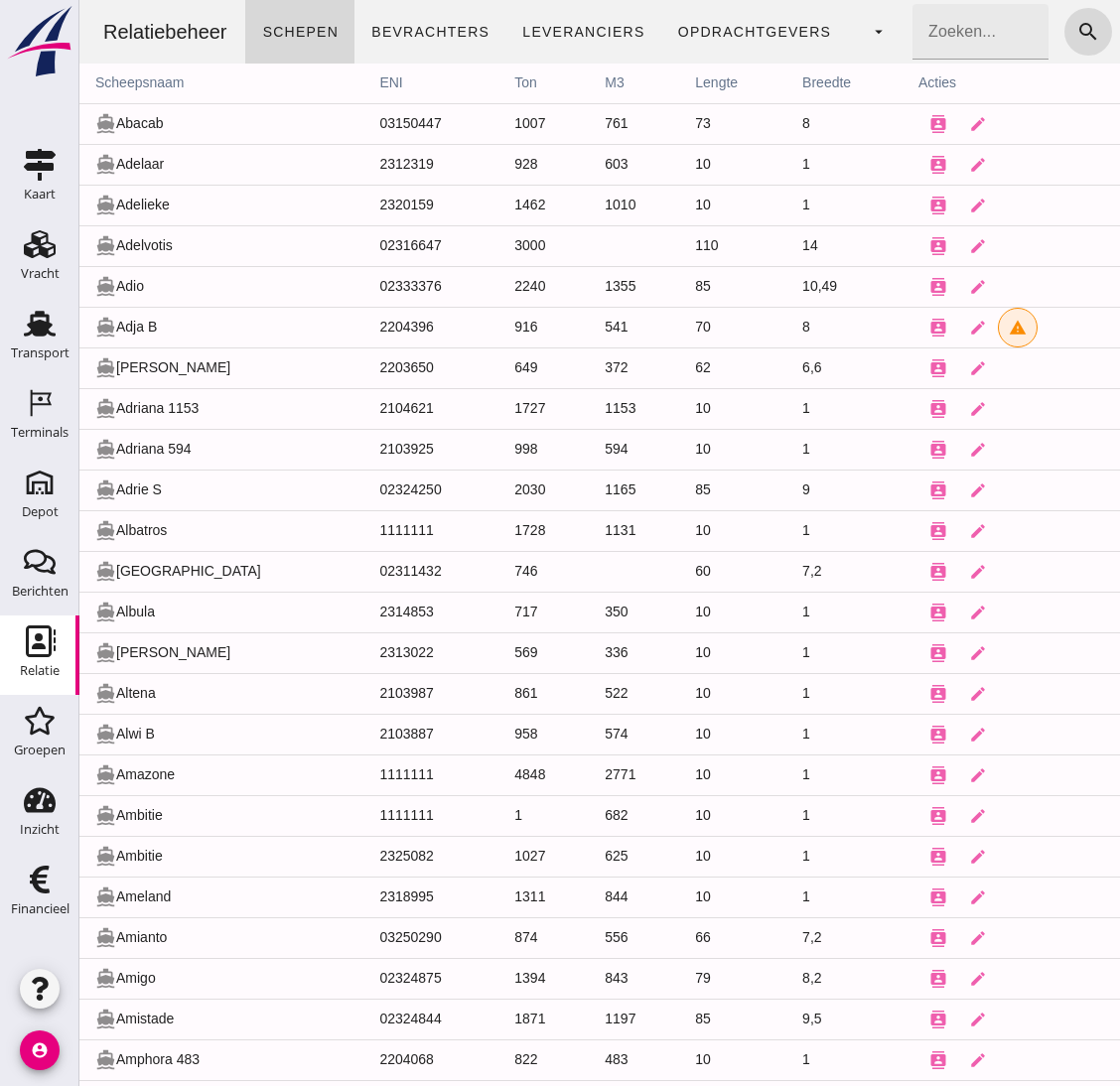 click on "Zoeken..." 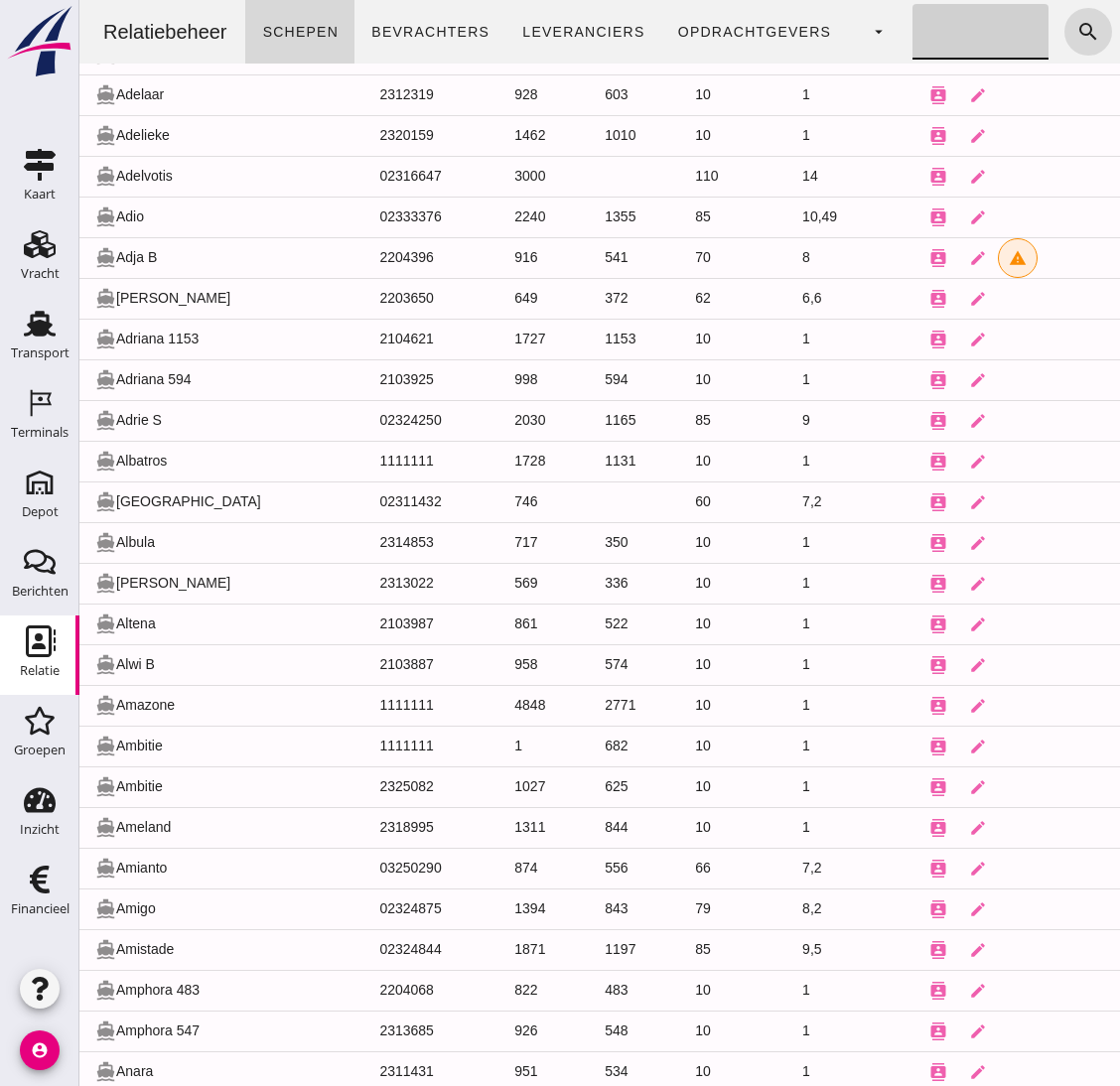 scroll, scrollTop: 0, scrollLeft: 0, axis: both 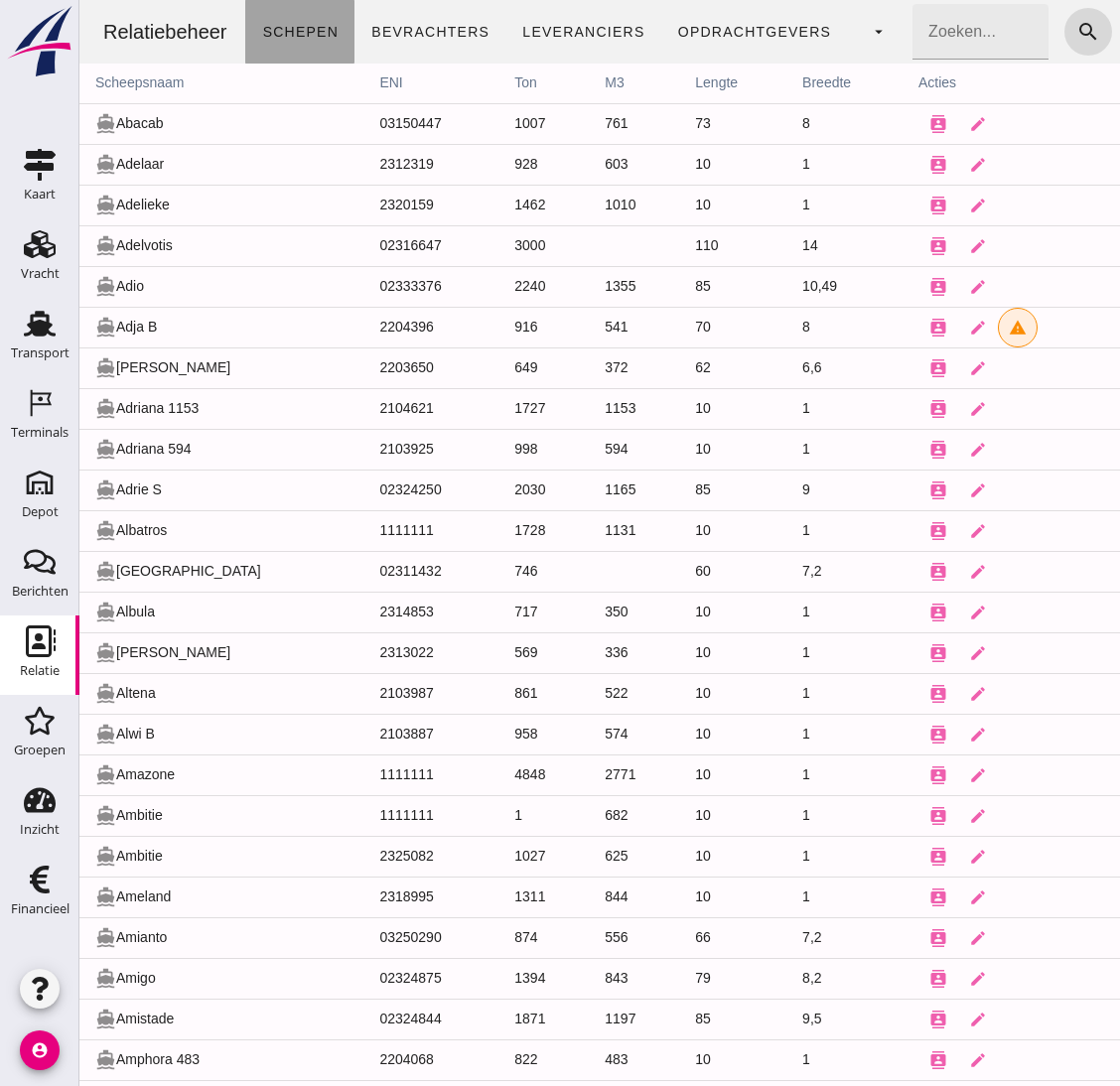 click on "directions_boat Schepen" 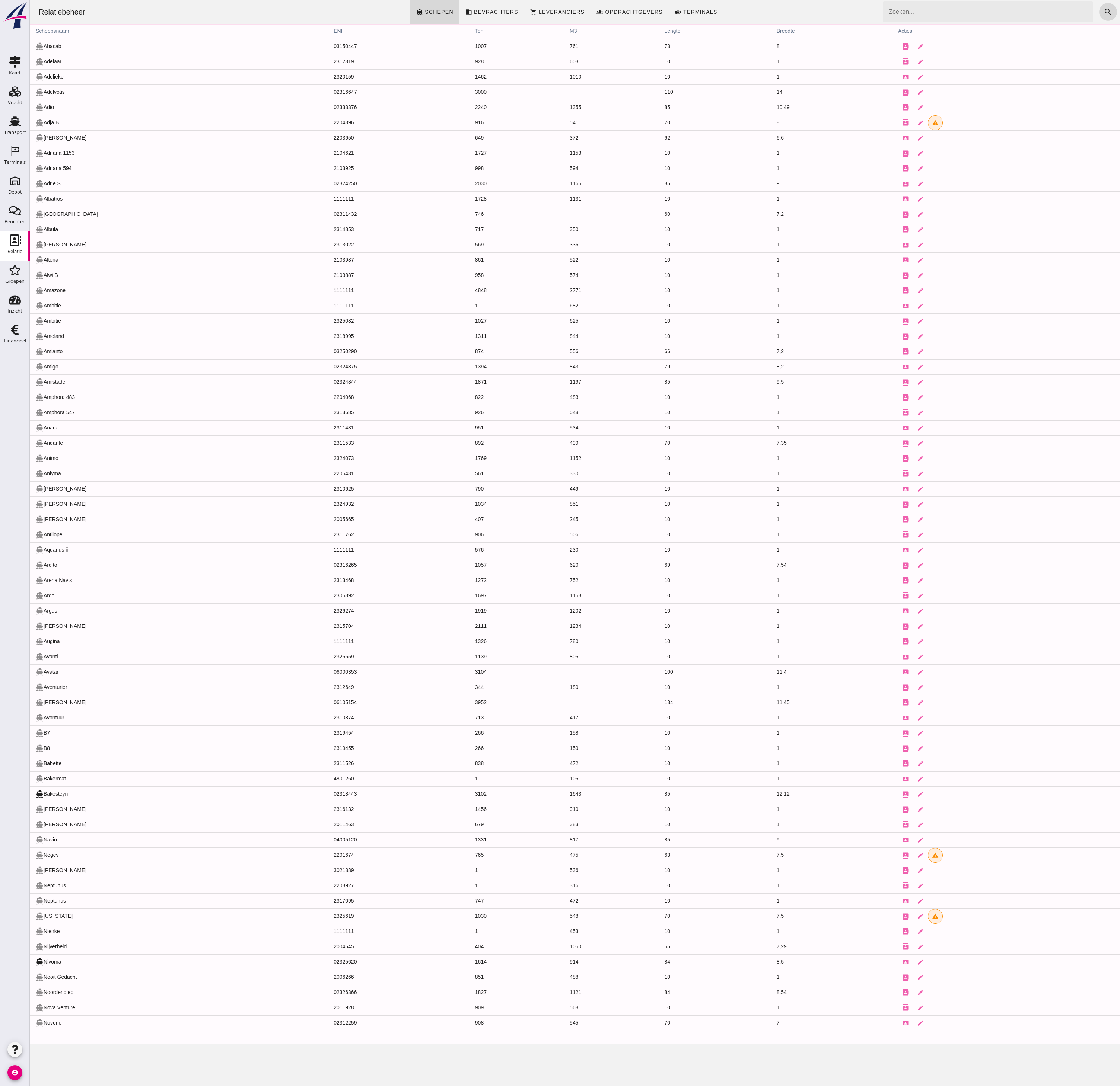 scroll, scrollTop: 0, scrollLeft: 0, axis: both 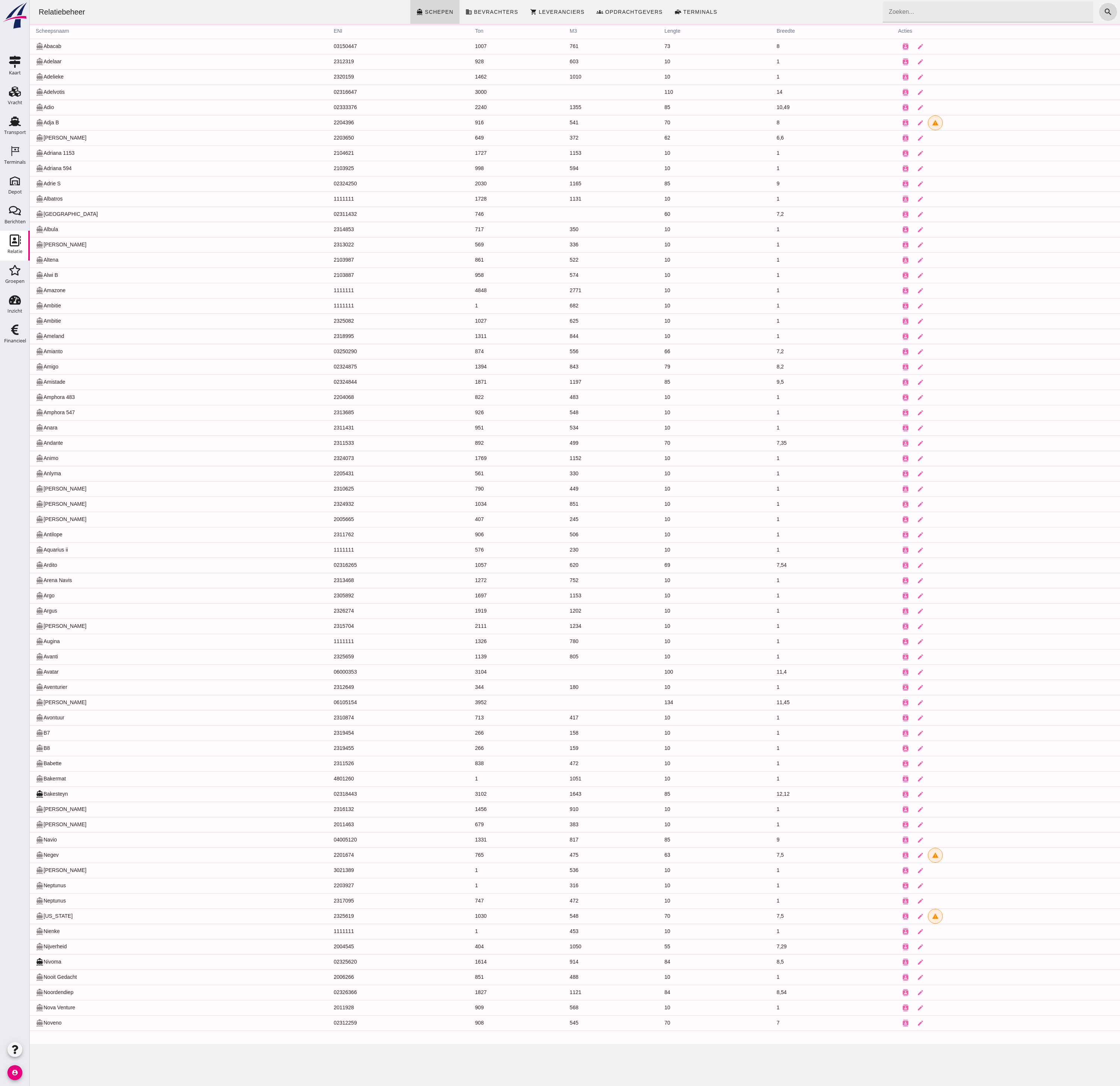 click on "Relatiebeheer directions_boat Schepen business Bevrachters shopping_cart Leveranciers groups Opdrachtgevers front_loader Terminals arrow_drop_down Zoeken... cancel search" 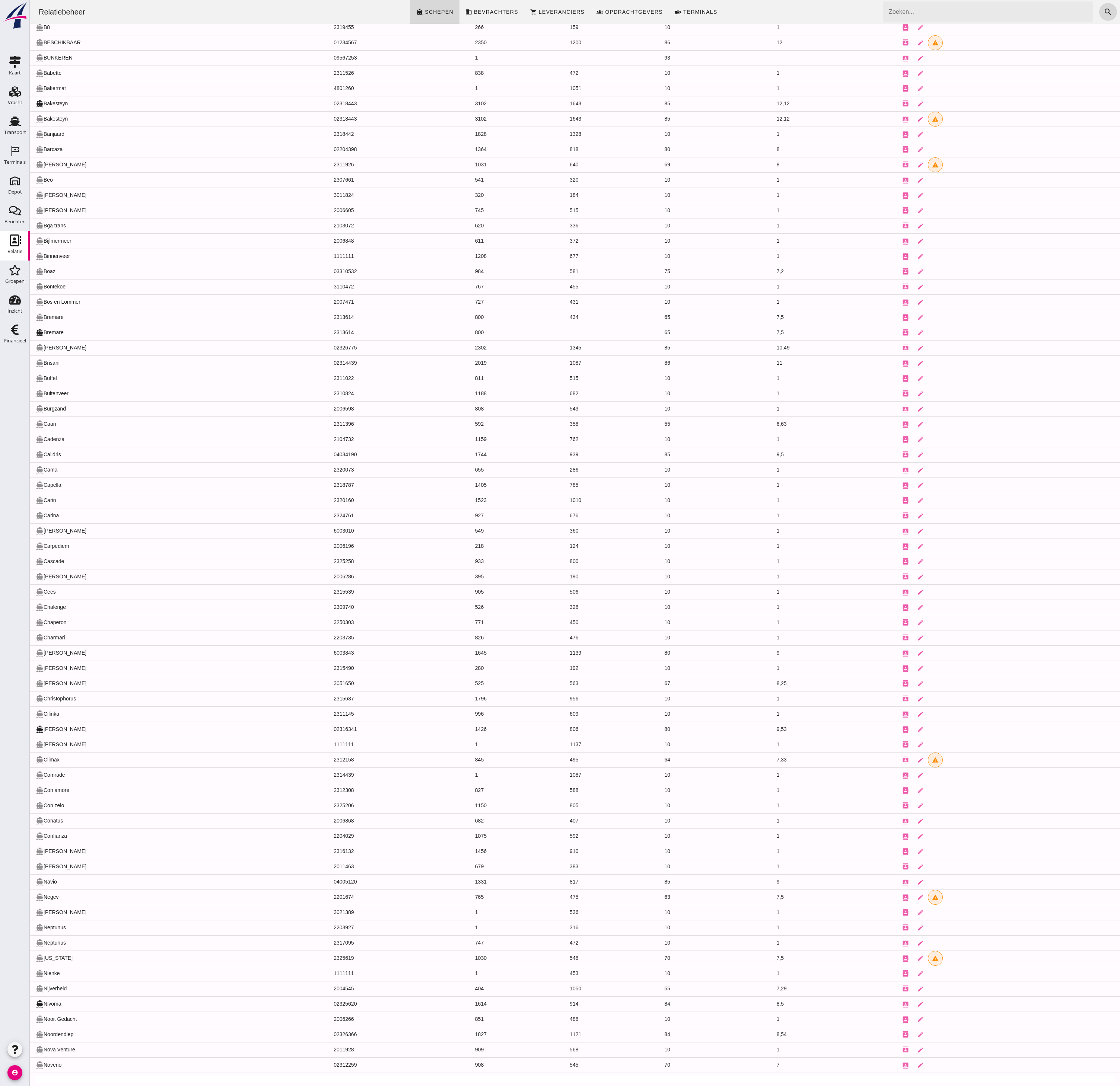 scroll, scrollTop: 0, scrollLeft: 0, axis: both 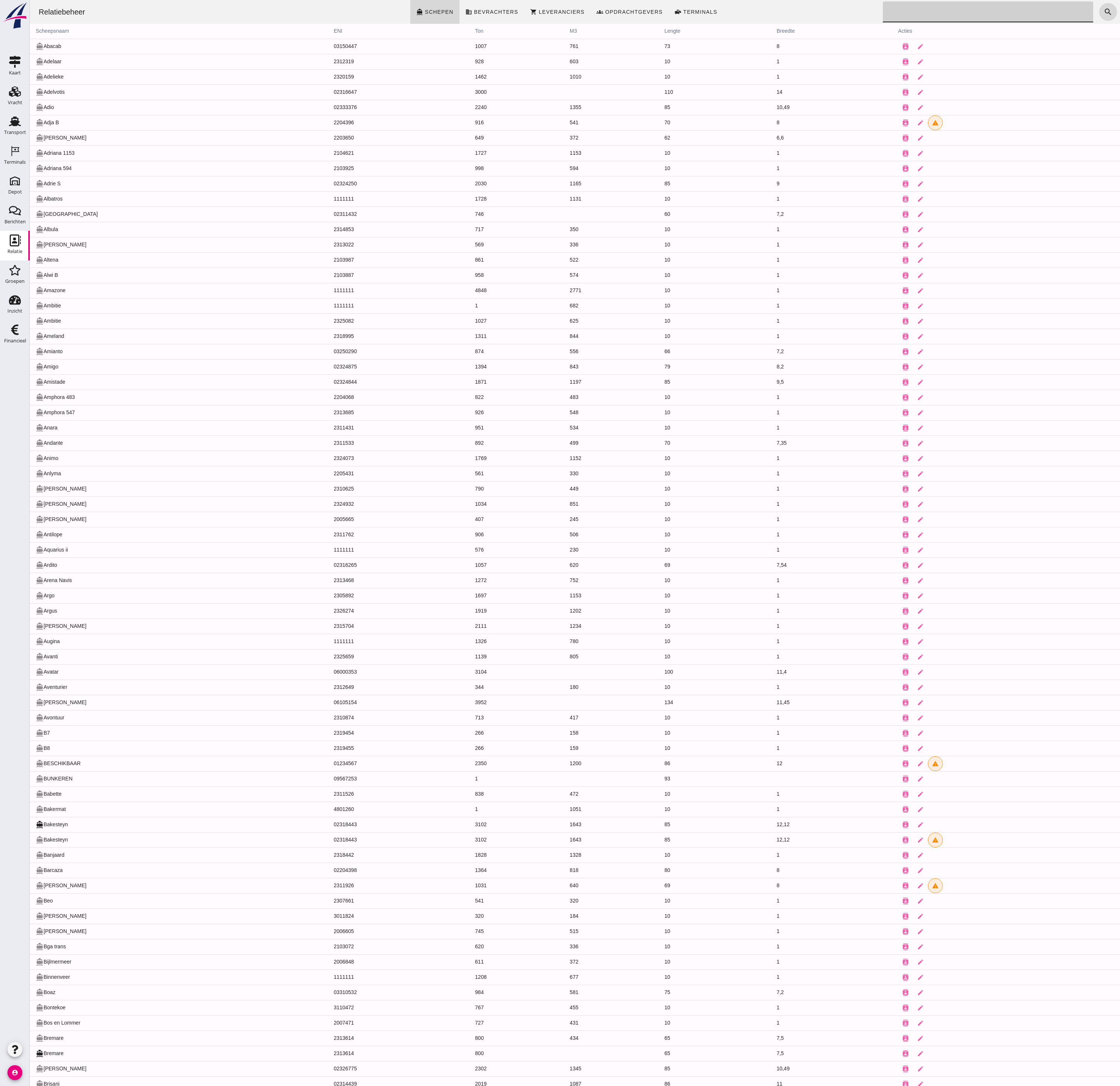click on "Zoeken..." 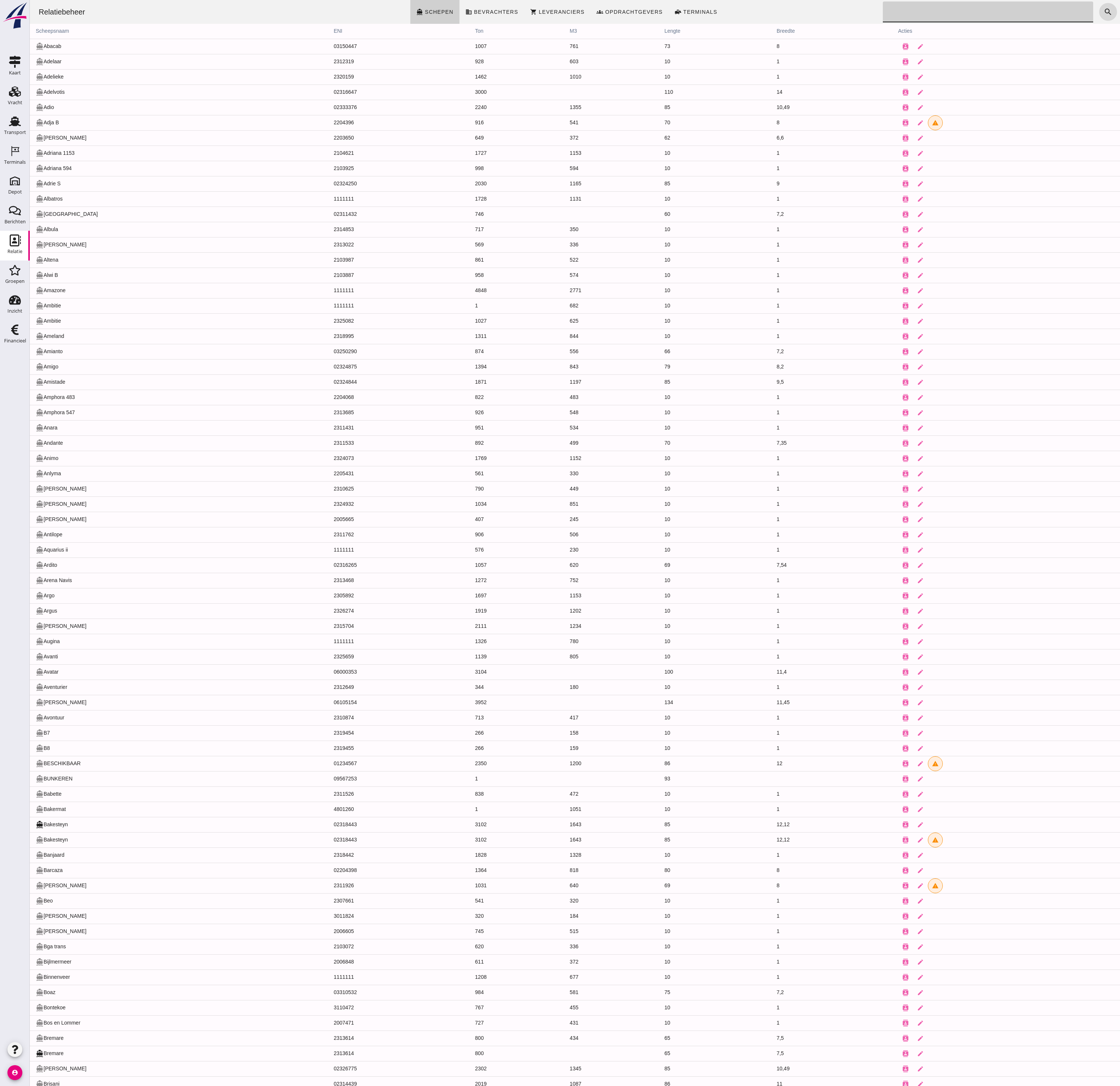 click on "directions_boat Schepen" 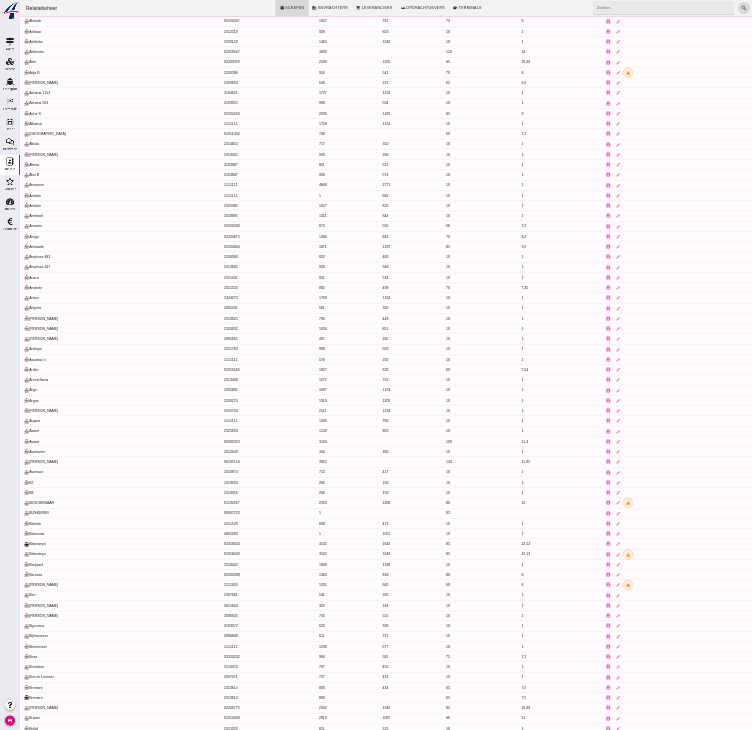 scroll, scrollTop: 0, scrollLeft: 0, axis: both 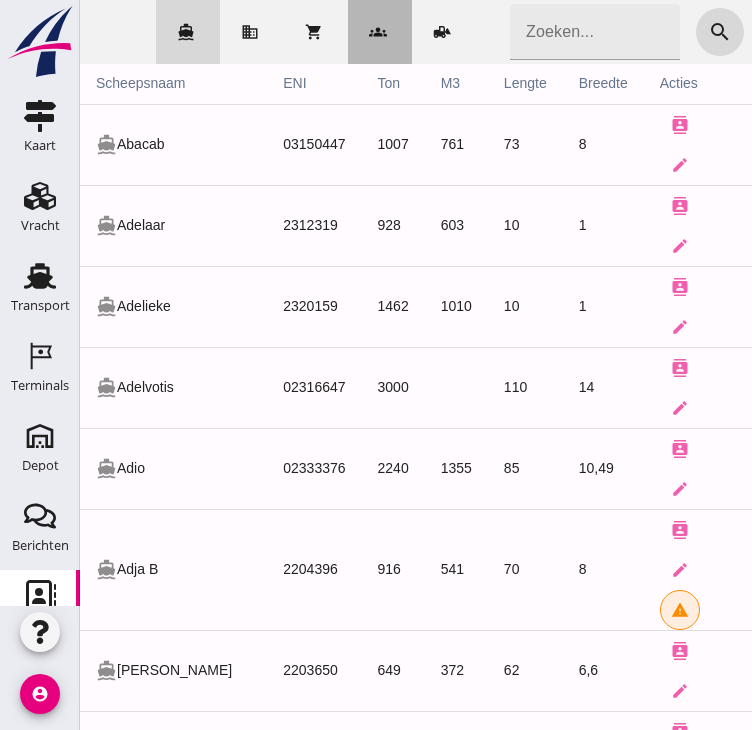 click on "groups Opdrachtgevers" 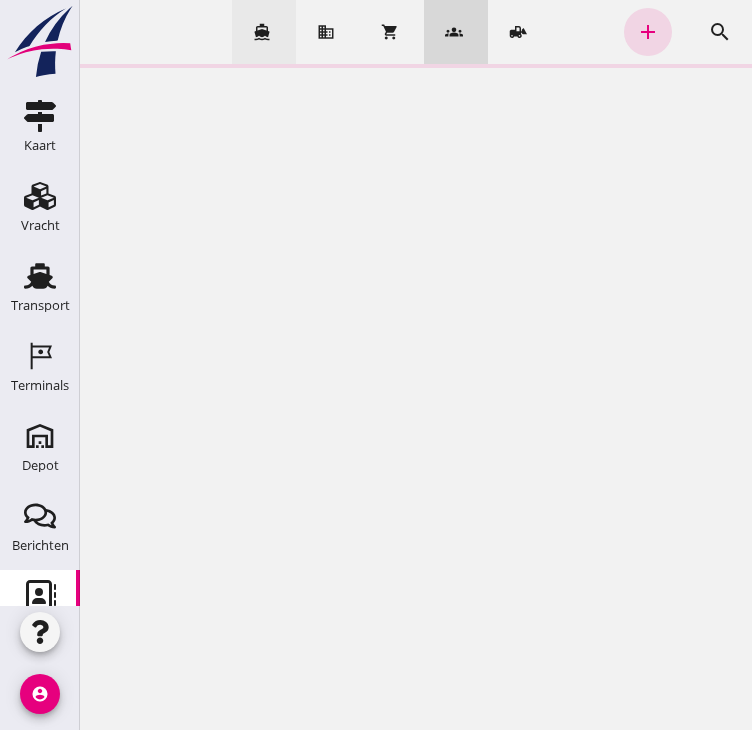 click on "directions_boat Schepen" 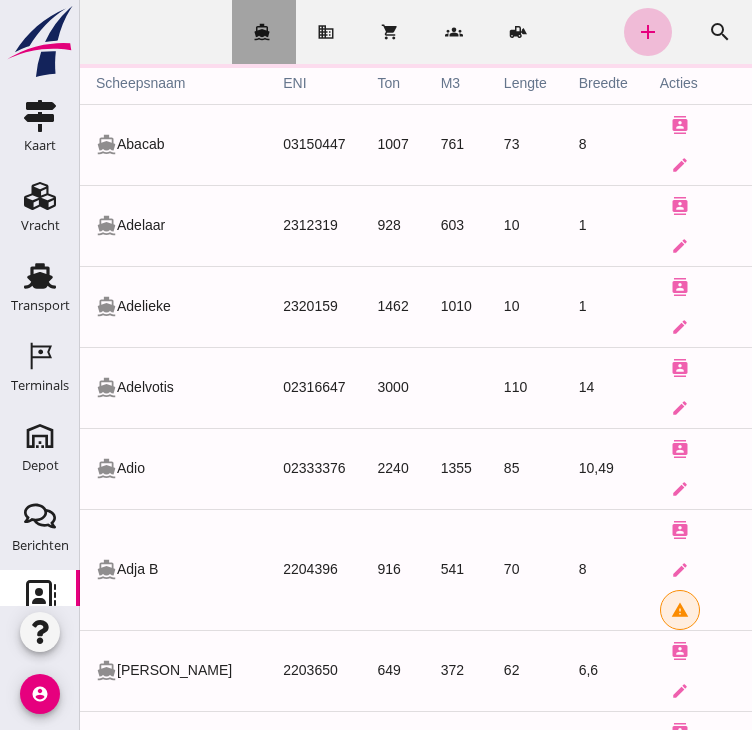 click on "directions_boat" 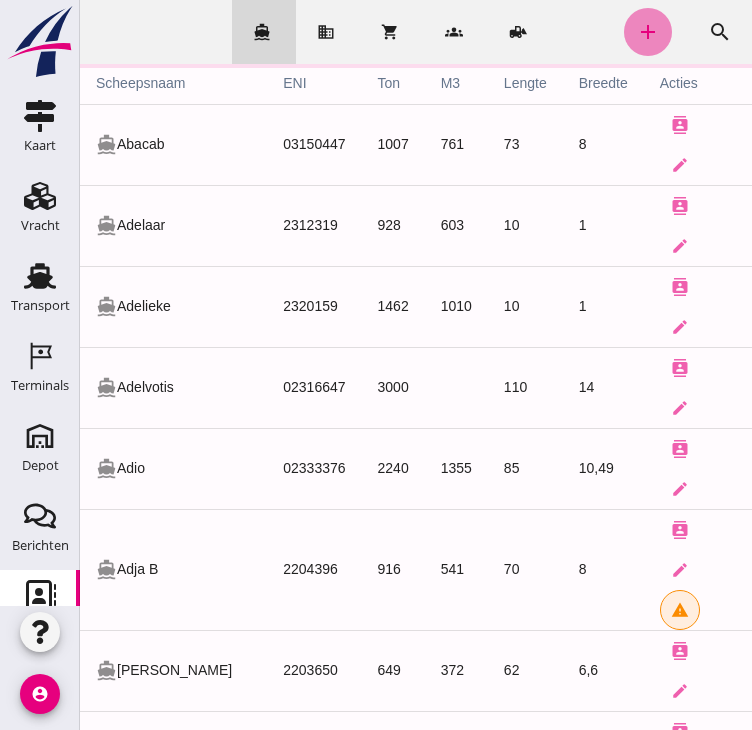 click on "add" at bounding box center [648, 32] 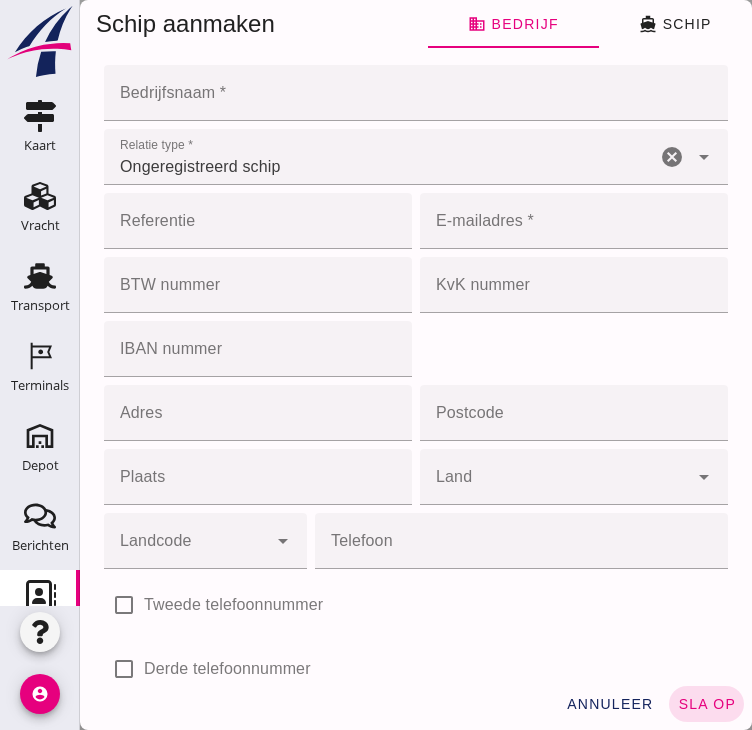 scroll, scrollTop: 0, scrollLeft: 0, axis: both 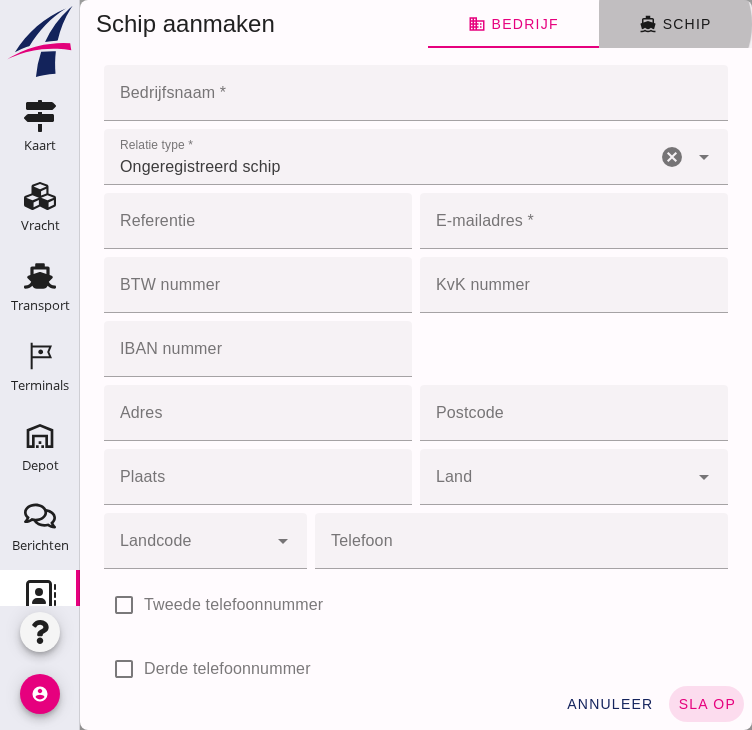 click on "directions_boat  Schip" 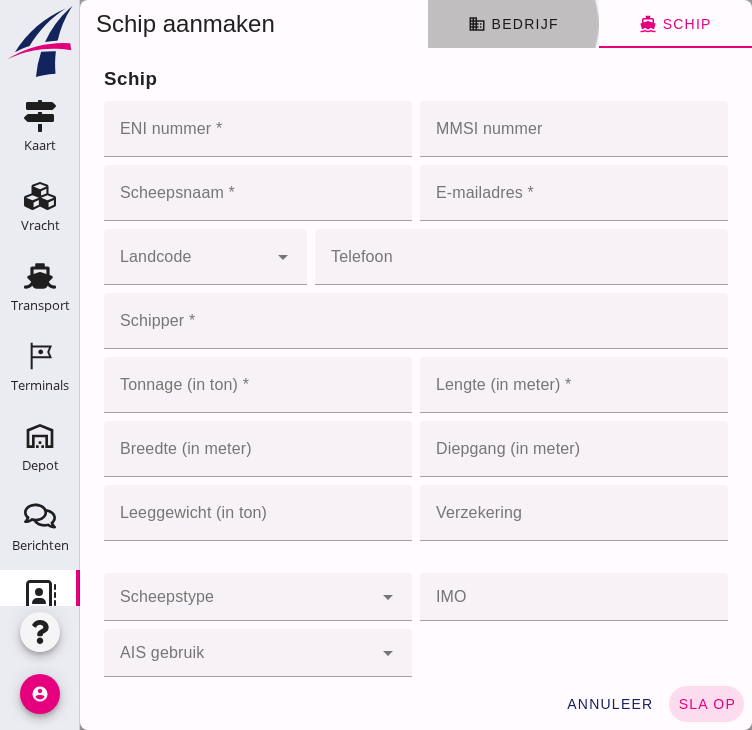 click on "business  Bedrijf" 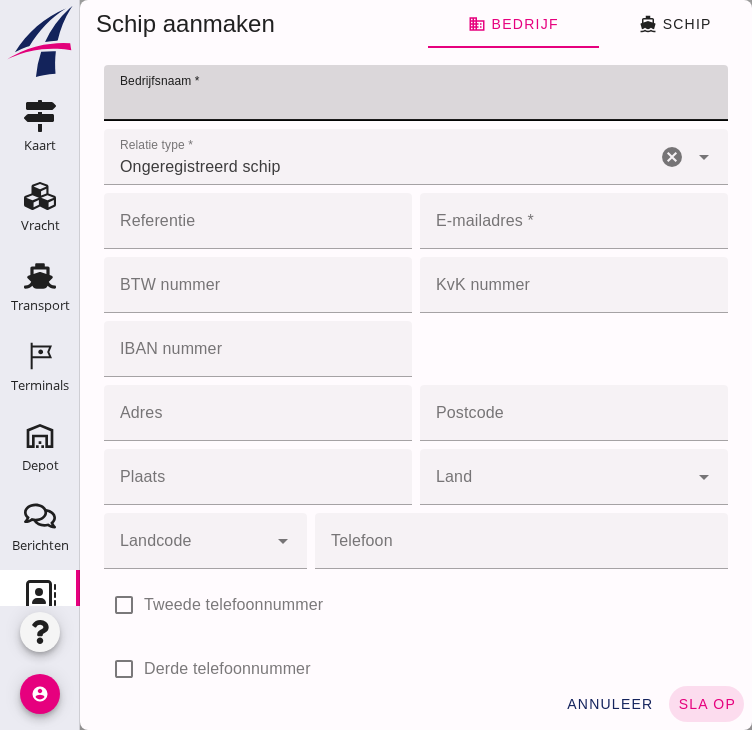 paste on "Sumus Umbra" 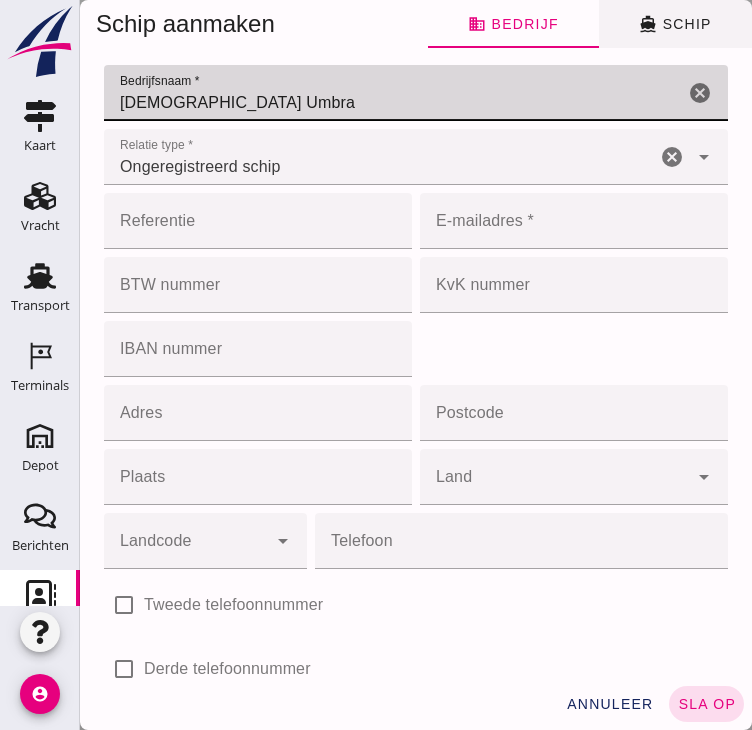 type on "Sumus Umbra" 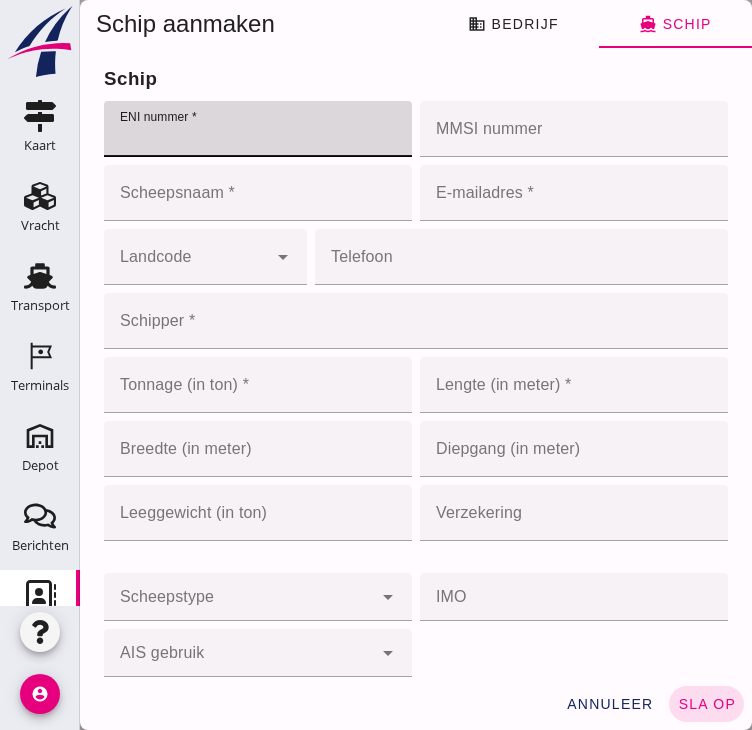 paste on "2104144" 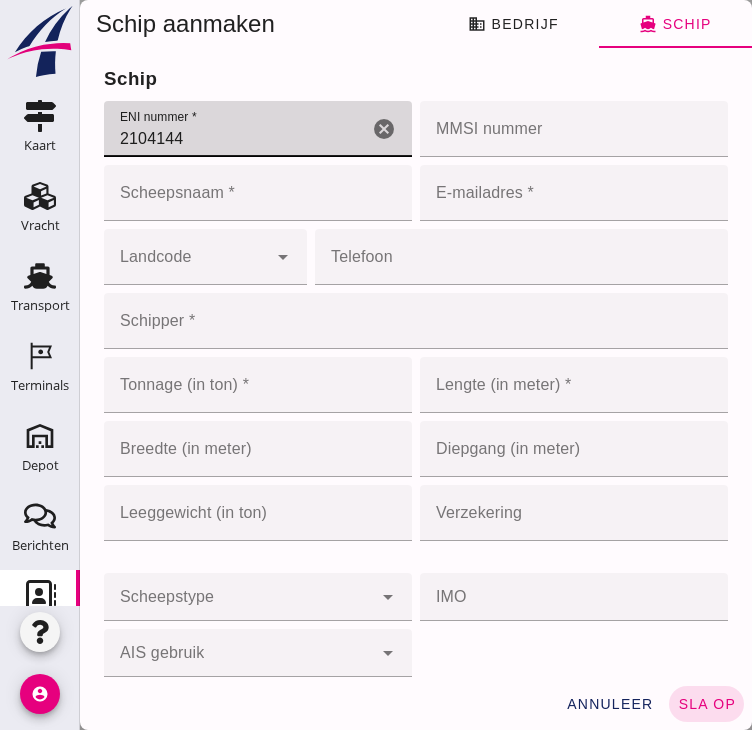 type on "2104144" 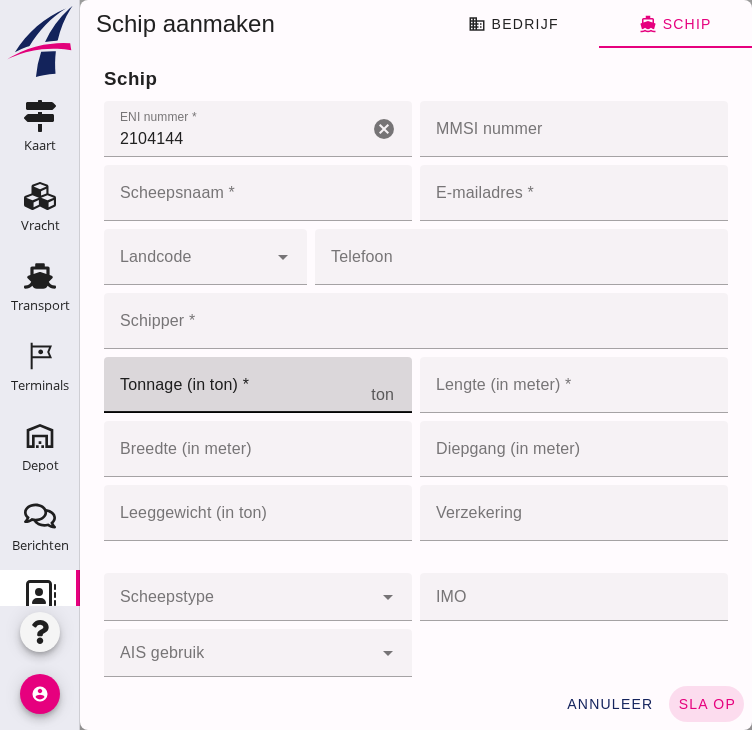 click on "Tonnage (in ton) *" 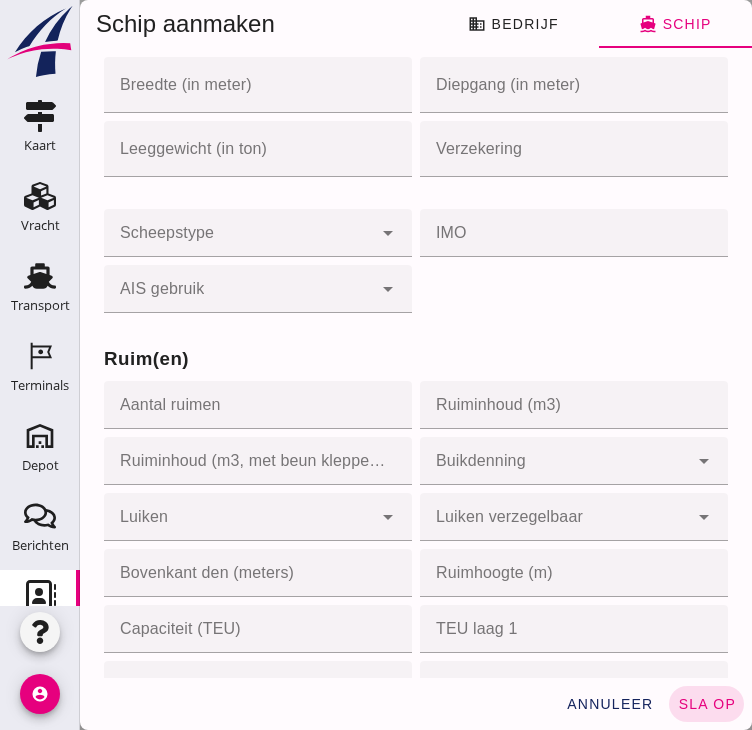 scroll, scrollTop: 400, scrollLeft: 0, axis: vertical 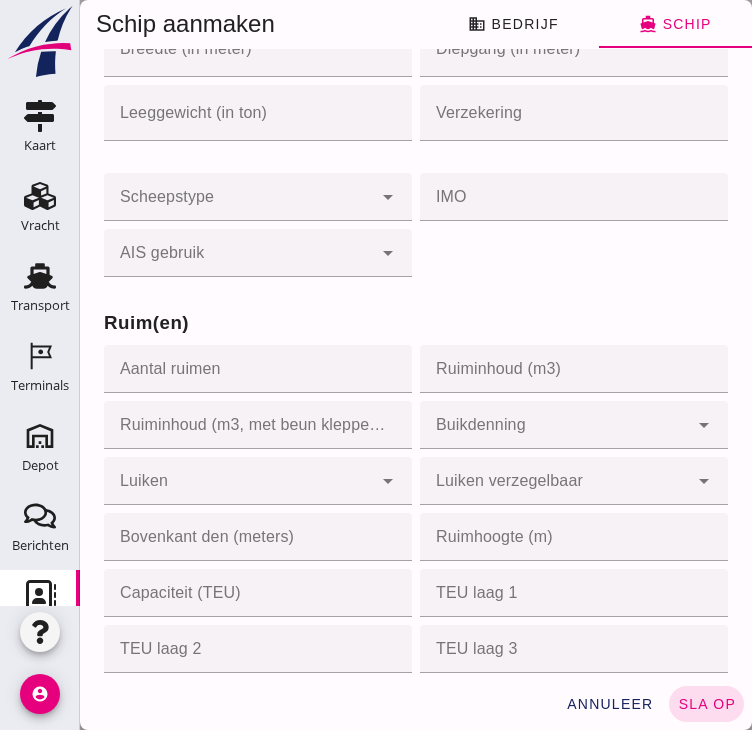 type on "979" 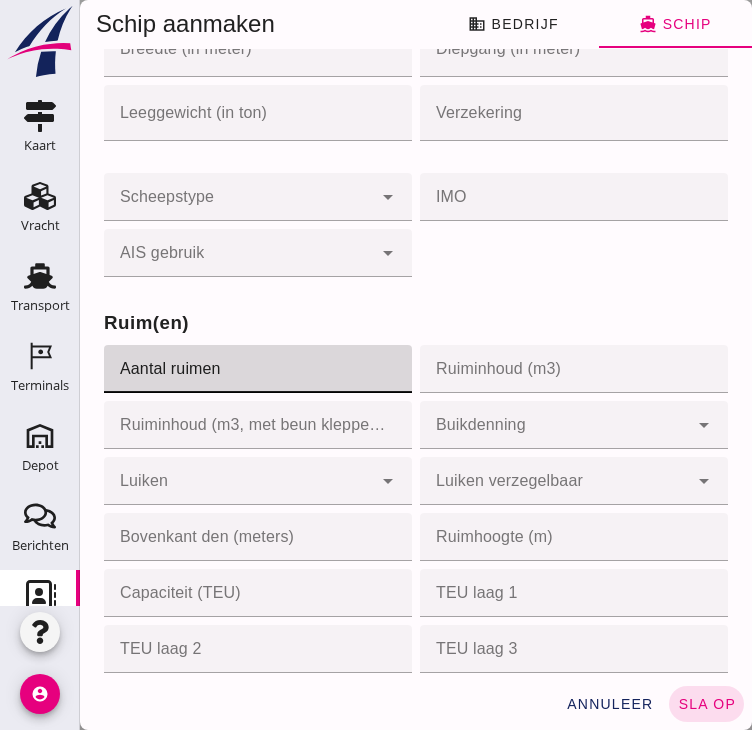 click on "Aantal ruimen" 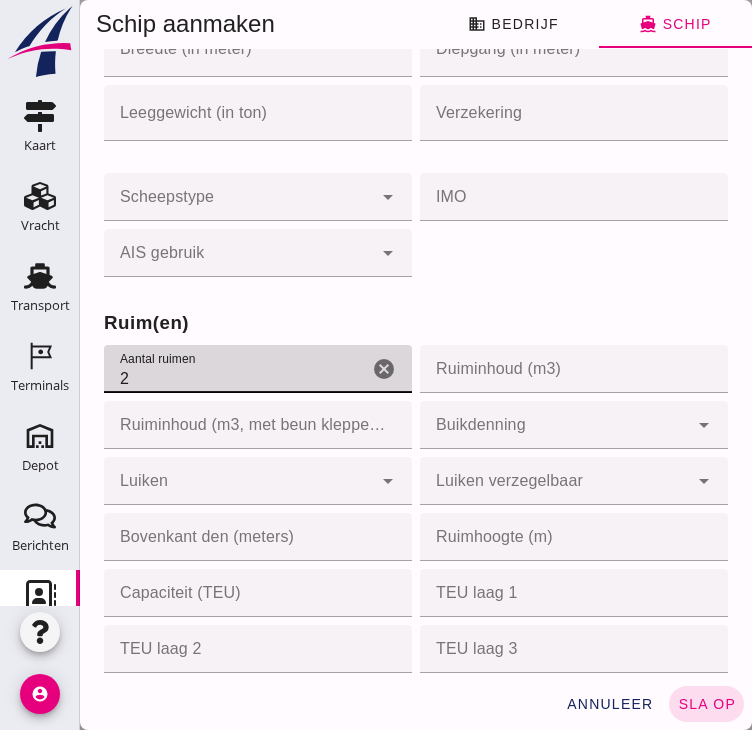 type on "2" 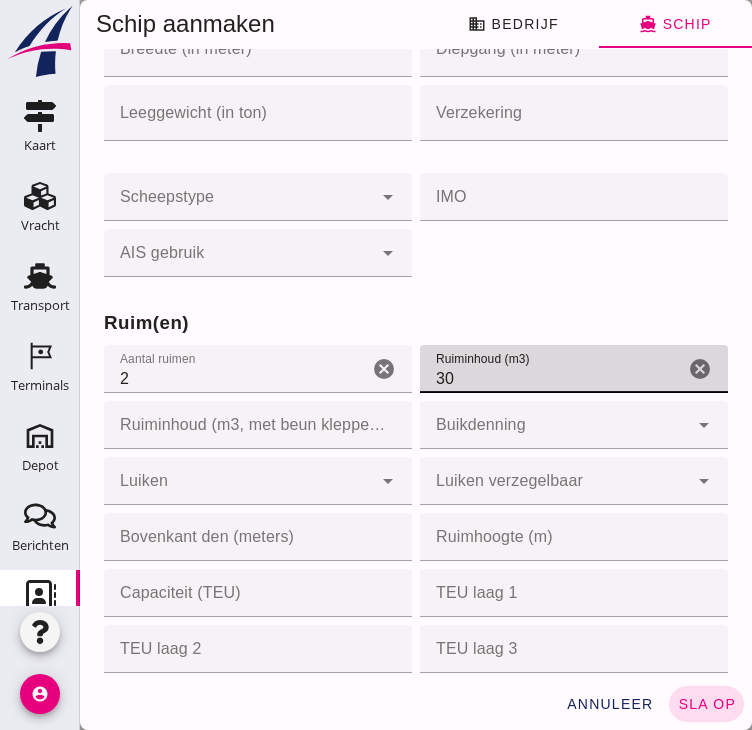 type on "3" 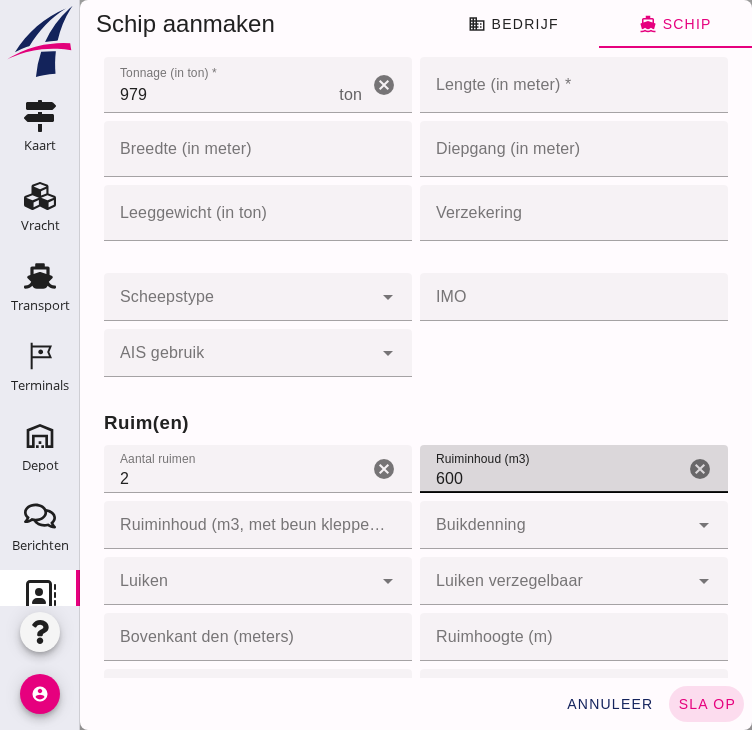 scroll, scrollTop: 200, scrollLeft: 0, axis: vertical 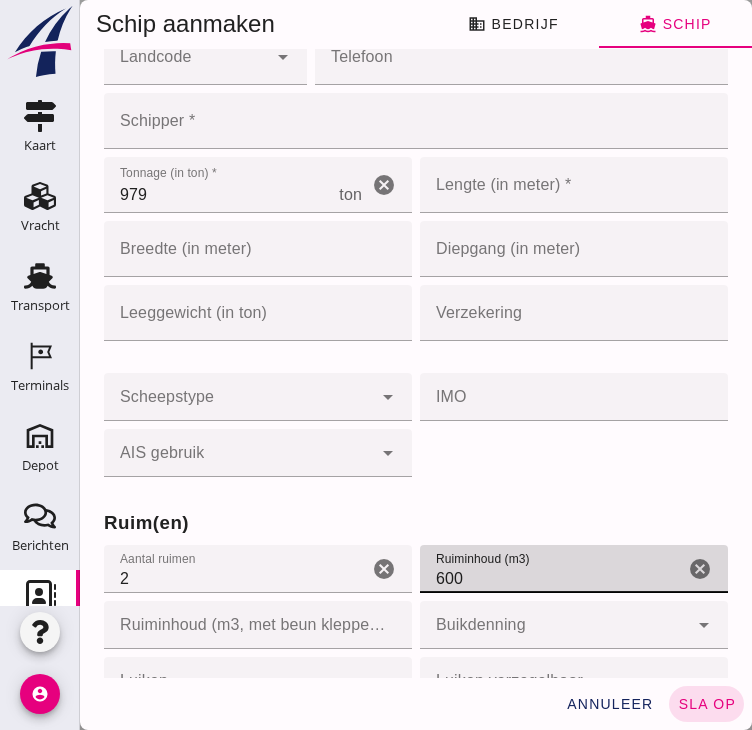 type on "600" 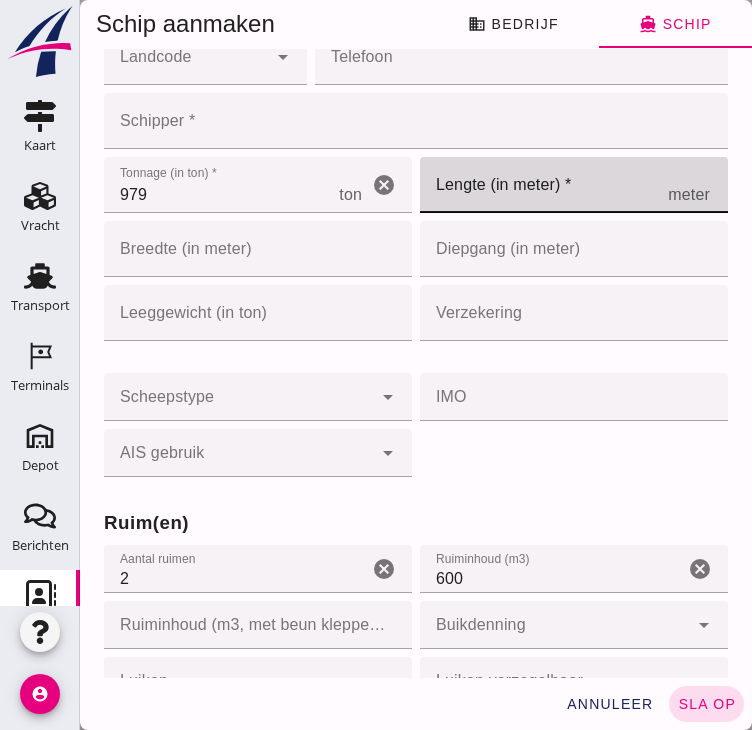 click on "Lengte (in meter) *" 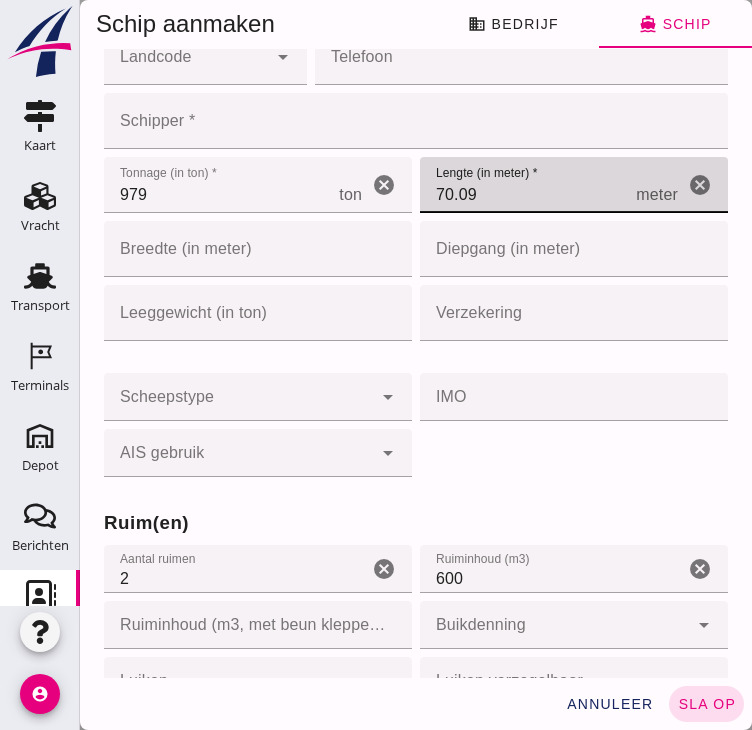 type on "70.09" 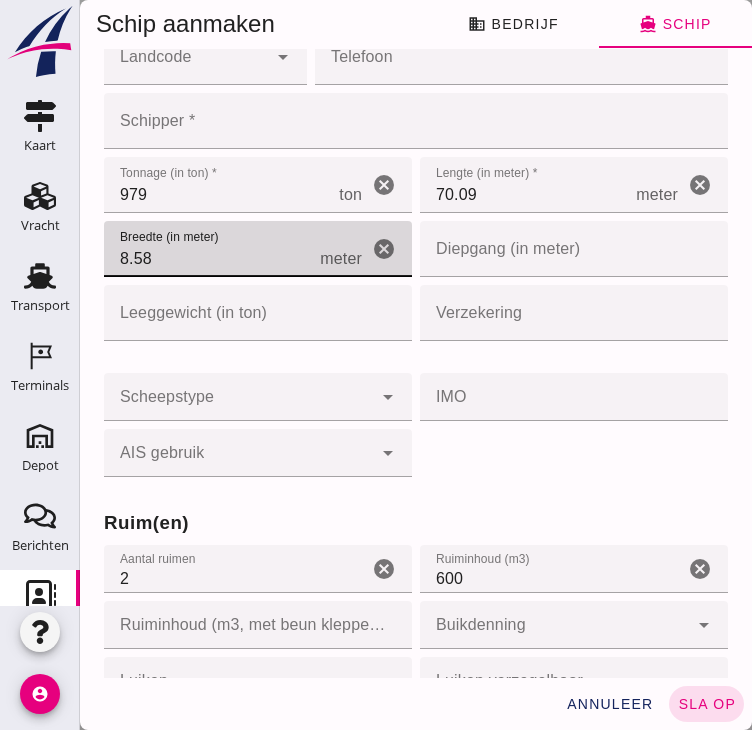 type on "8.58" 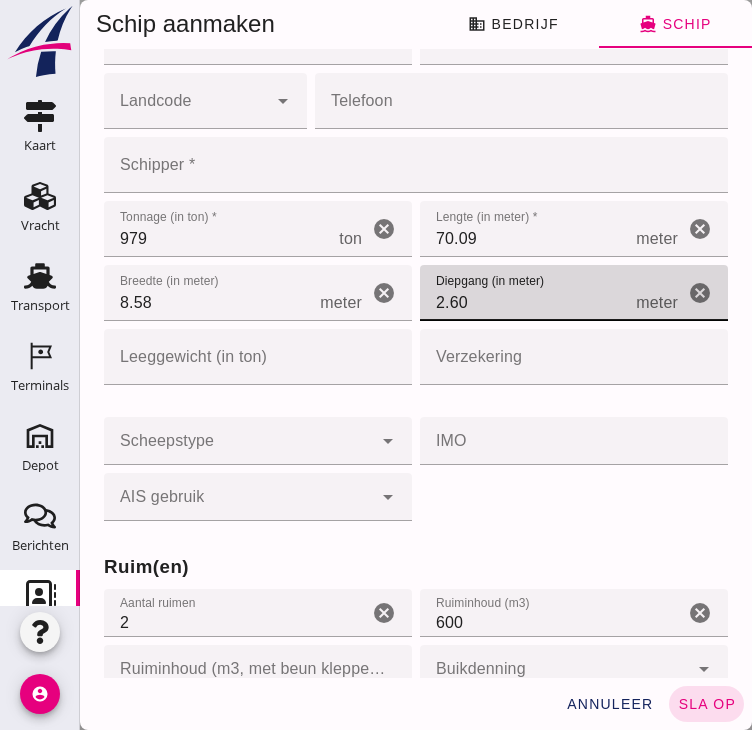 scroll, scrollTop: 0, scrollLeft: 0, axis: both 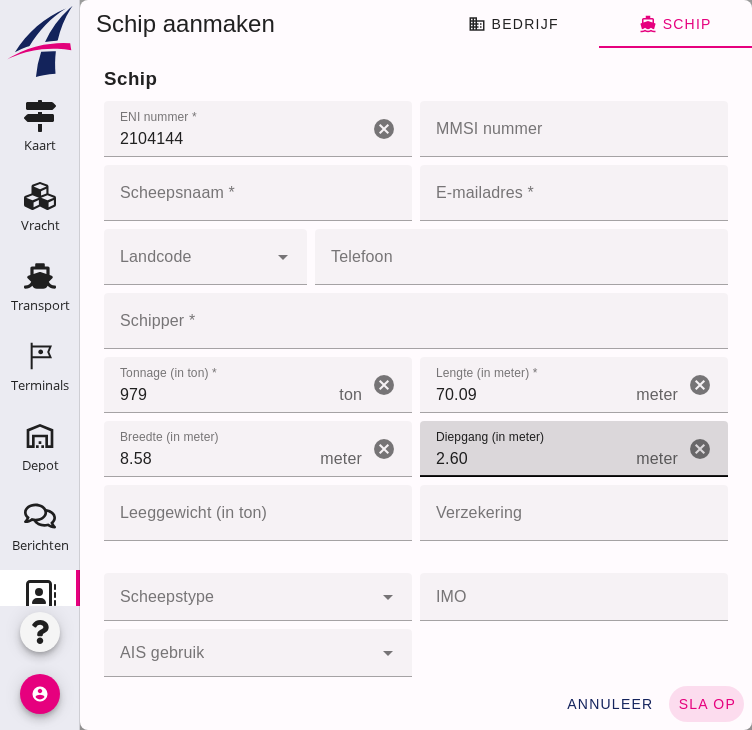 type on "2.6" 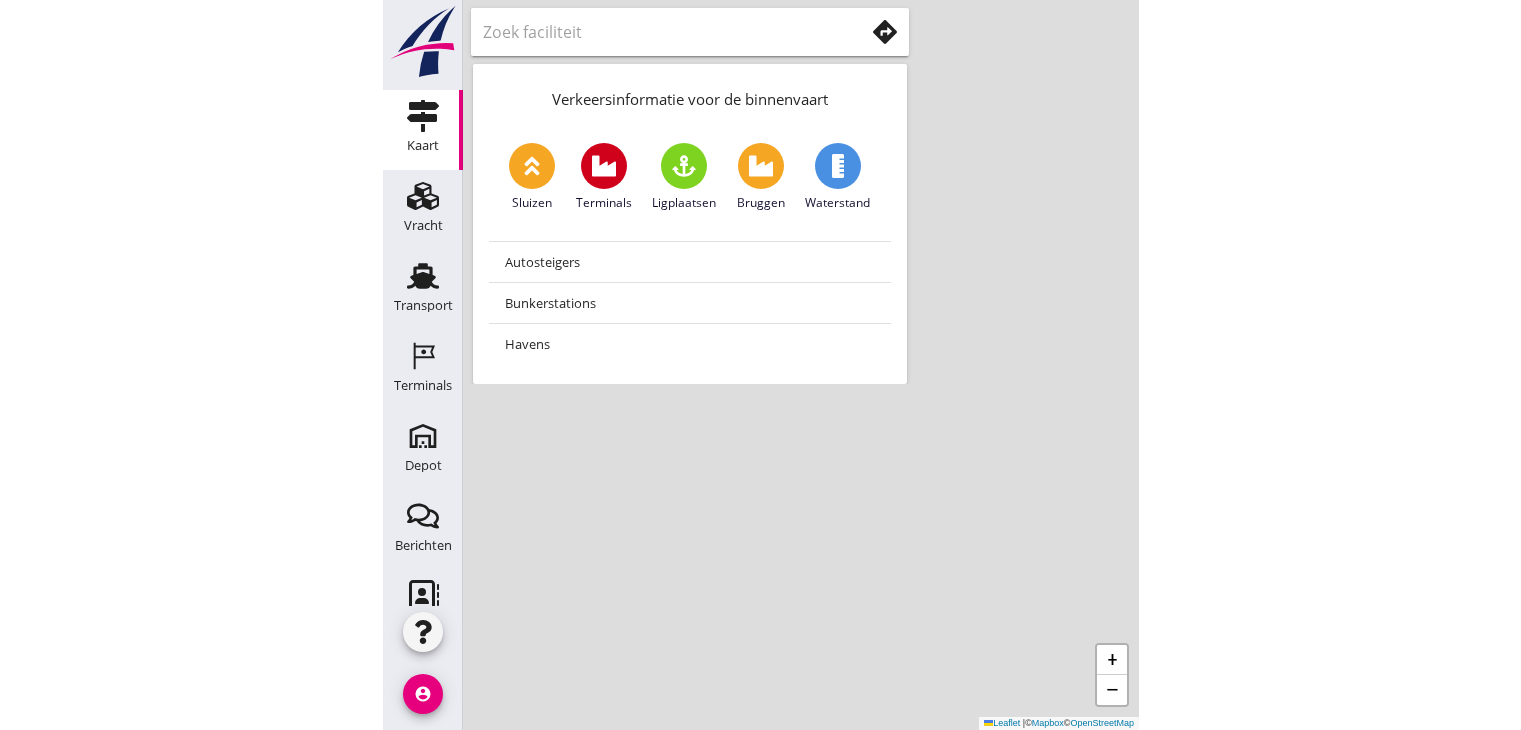 scroll, scrollTop: 0, scrollLeft: 0, axis: both 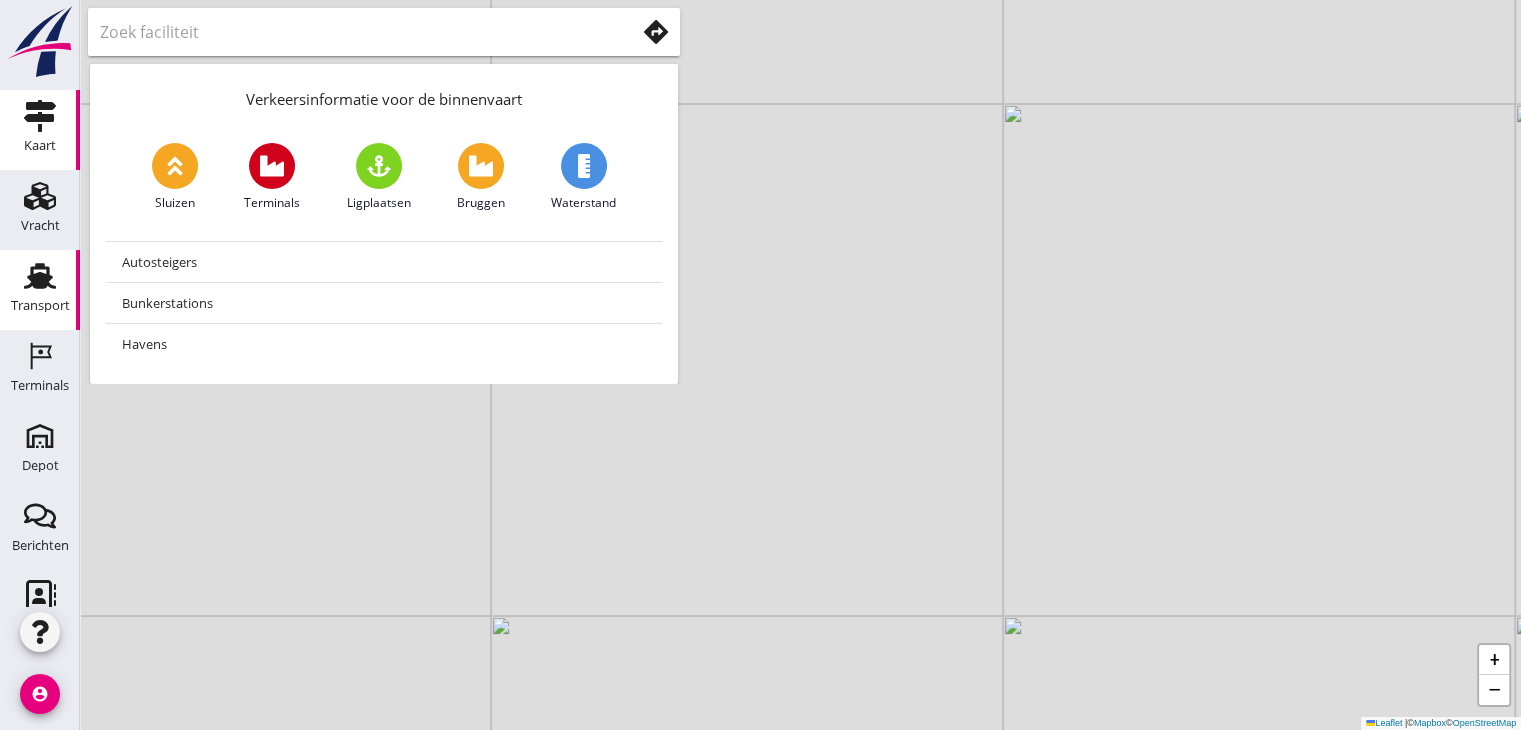 click on "Transport" at bounding box center (40, 305) 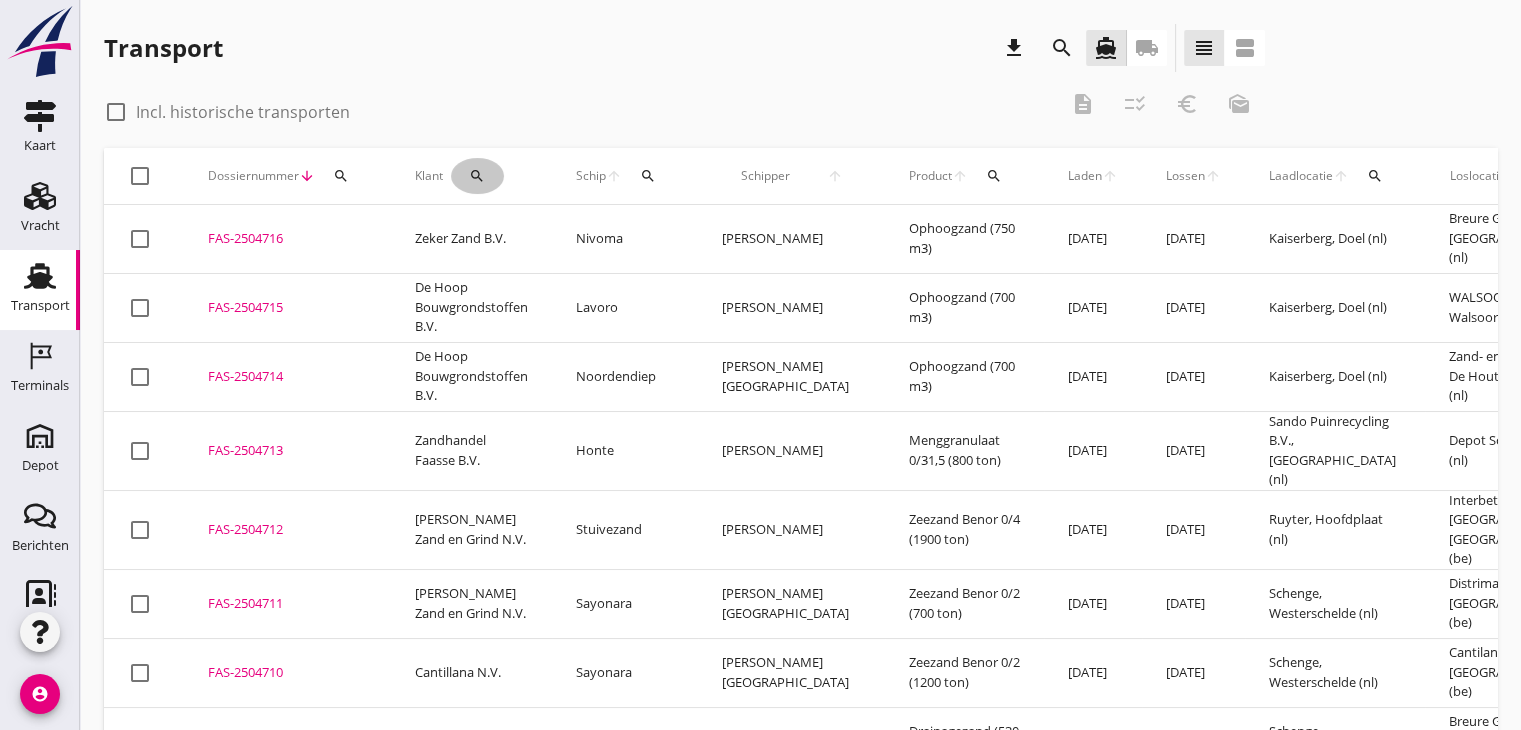 click on "search" at bounding box center [477, 176] 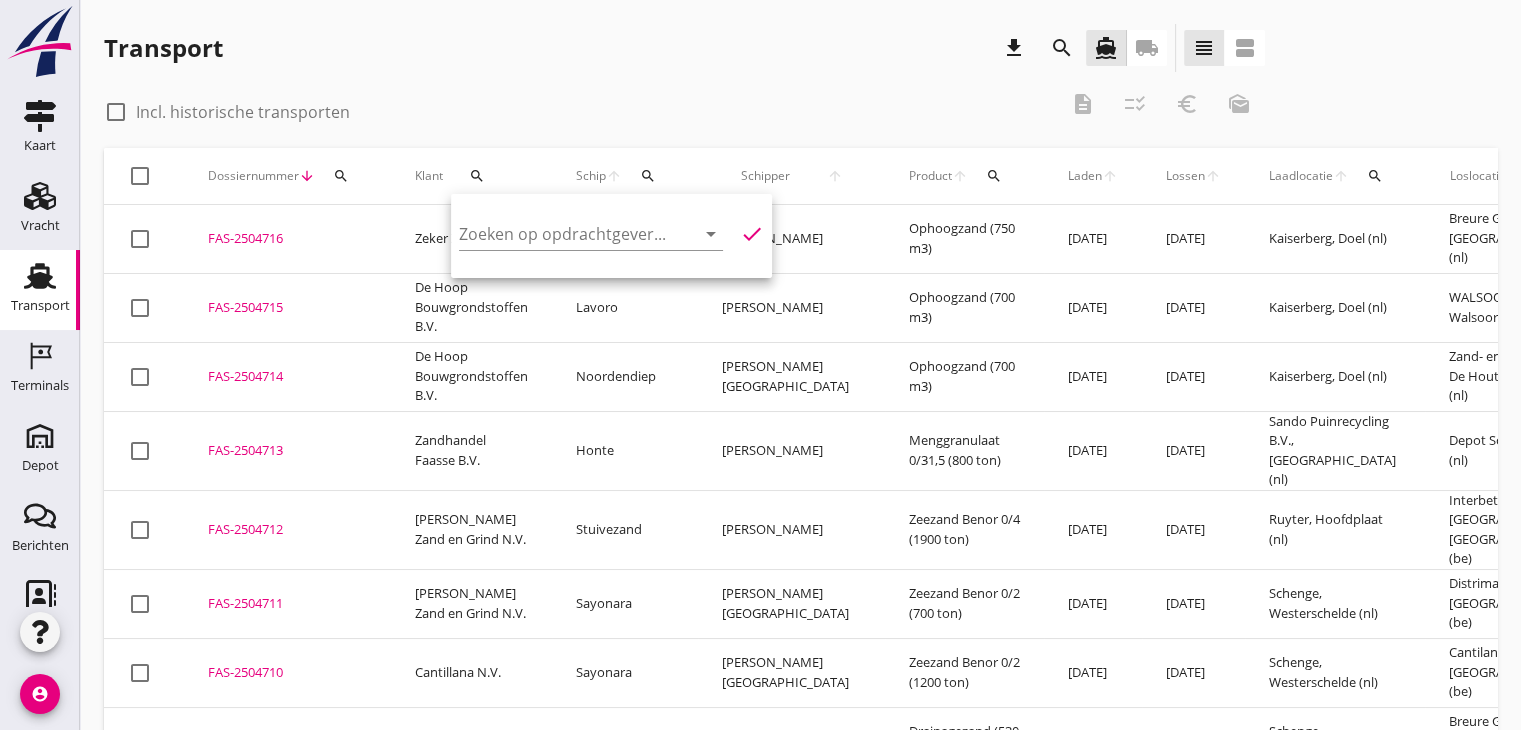 click on "search" at bounding box center [648, 176] 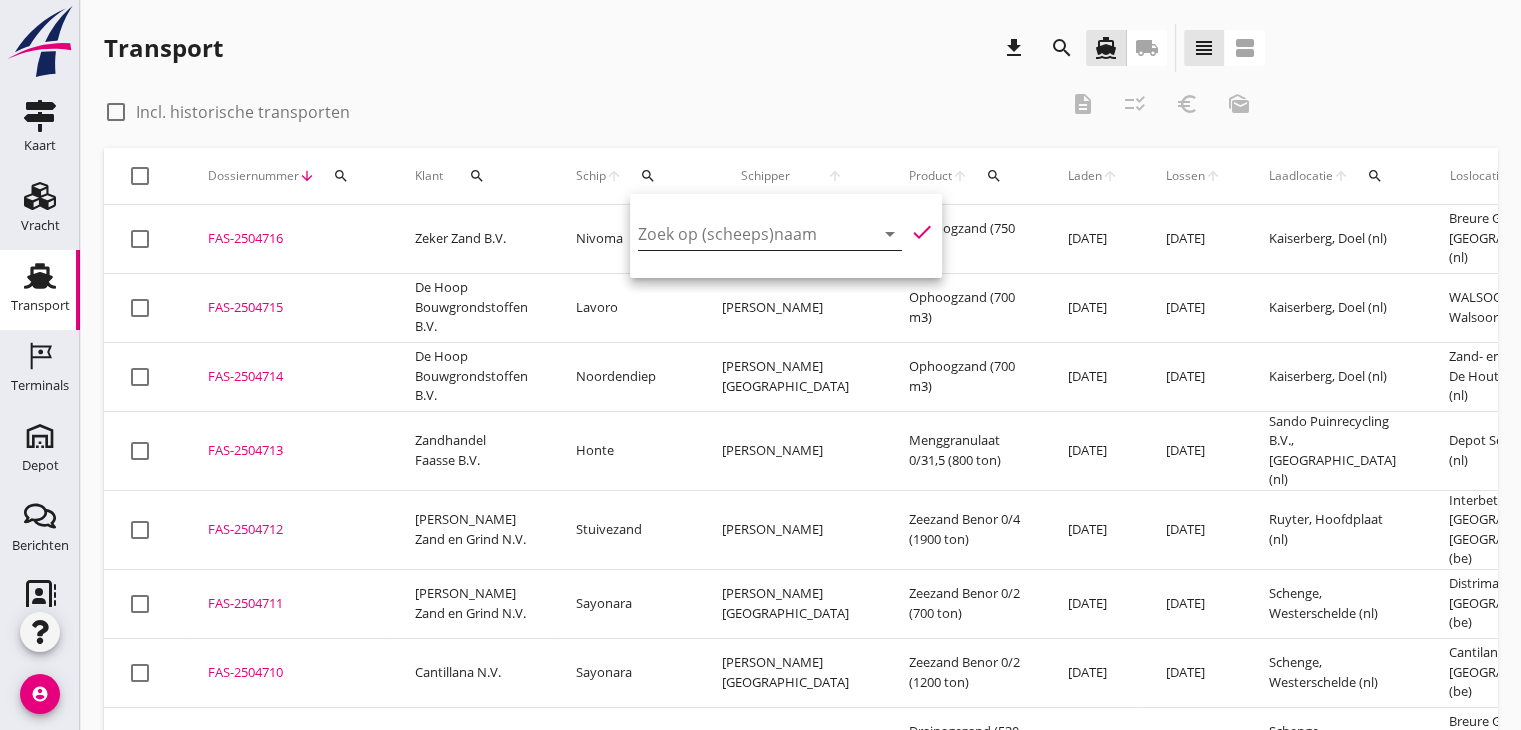 click at bounding box center (742, 234) 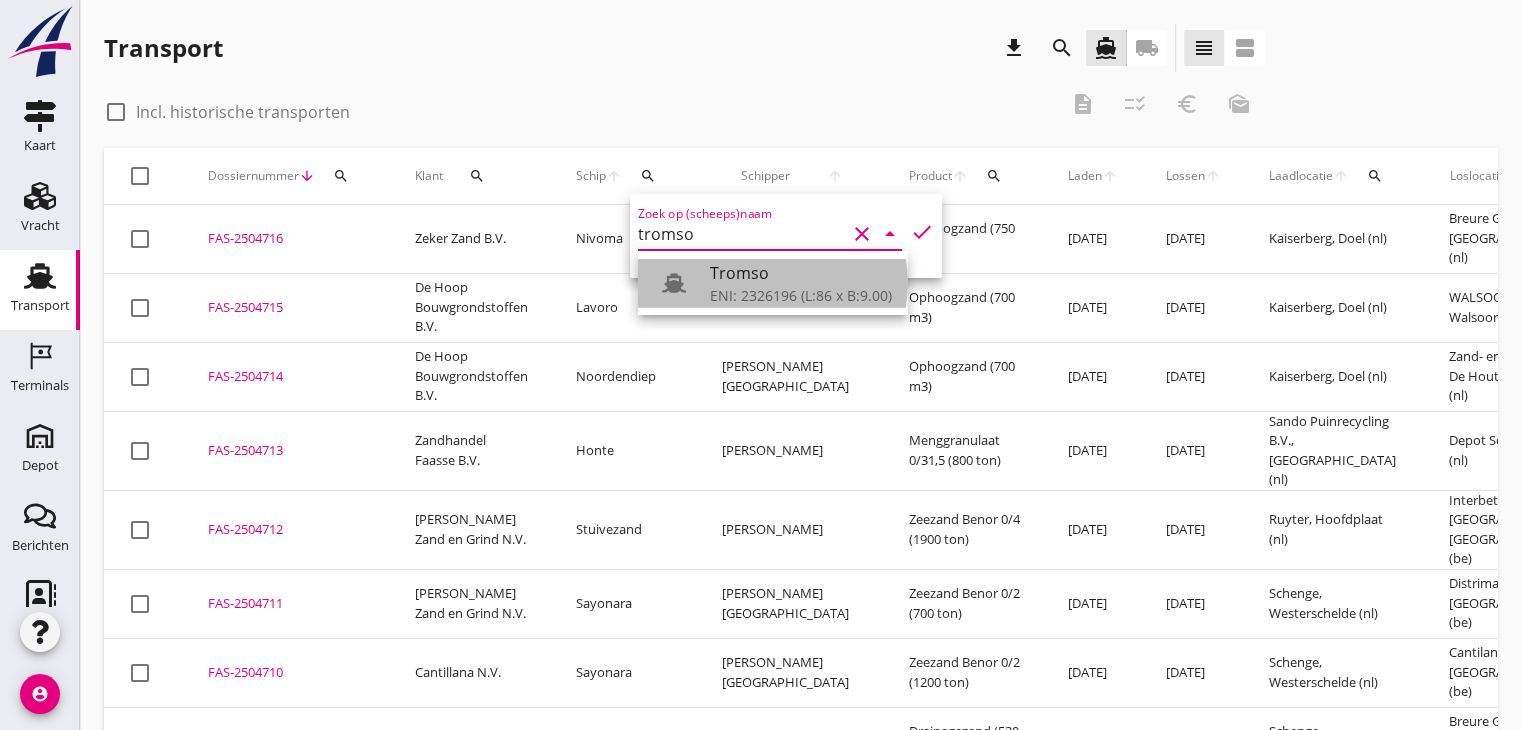click on "ENI: 2326196 (L:86 x B:9.00)" at bounding box center [801, 295] 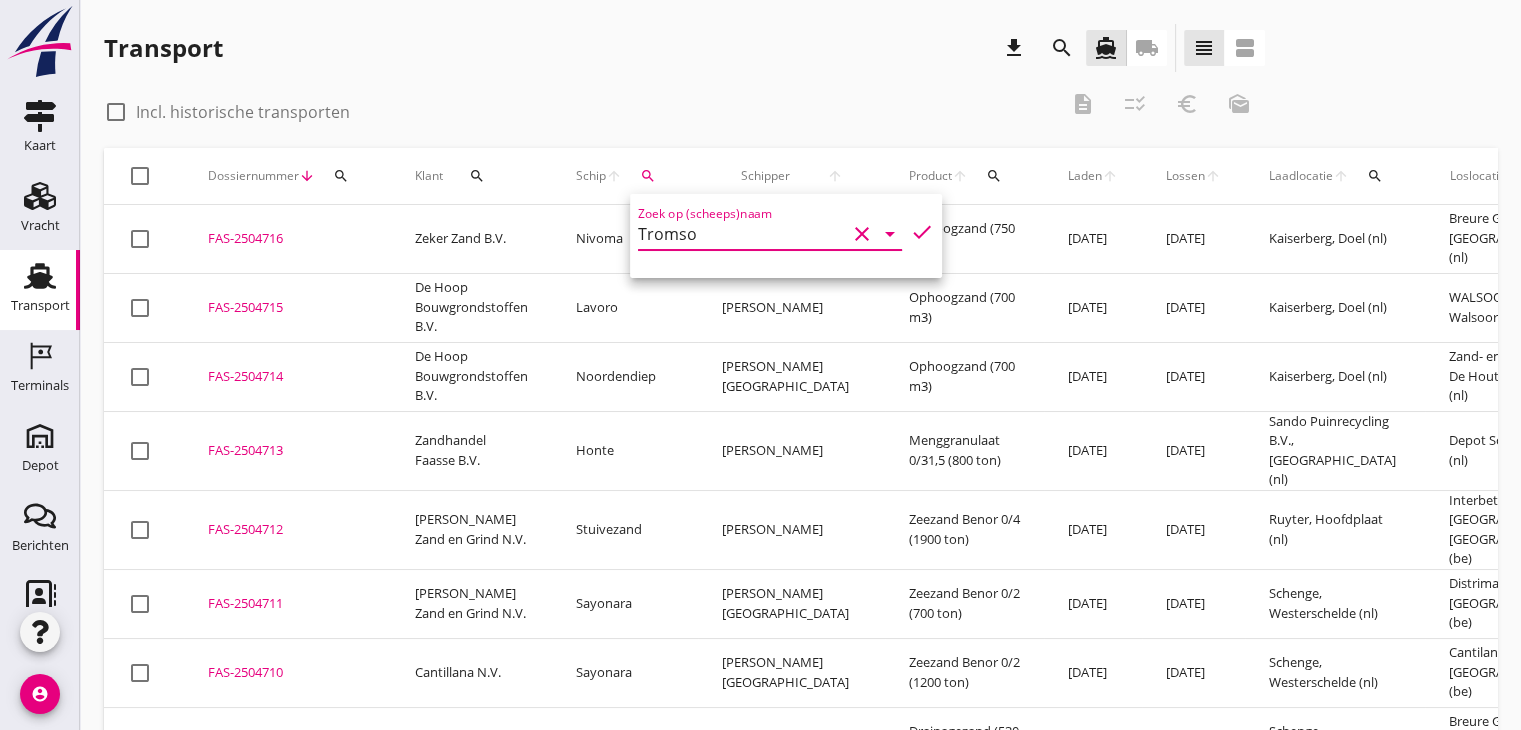 click on "check" at bounding box center [922, 232] 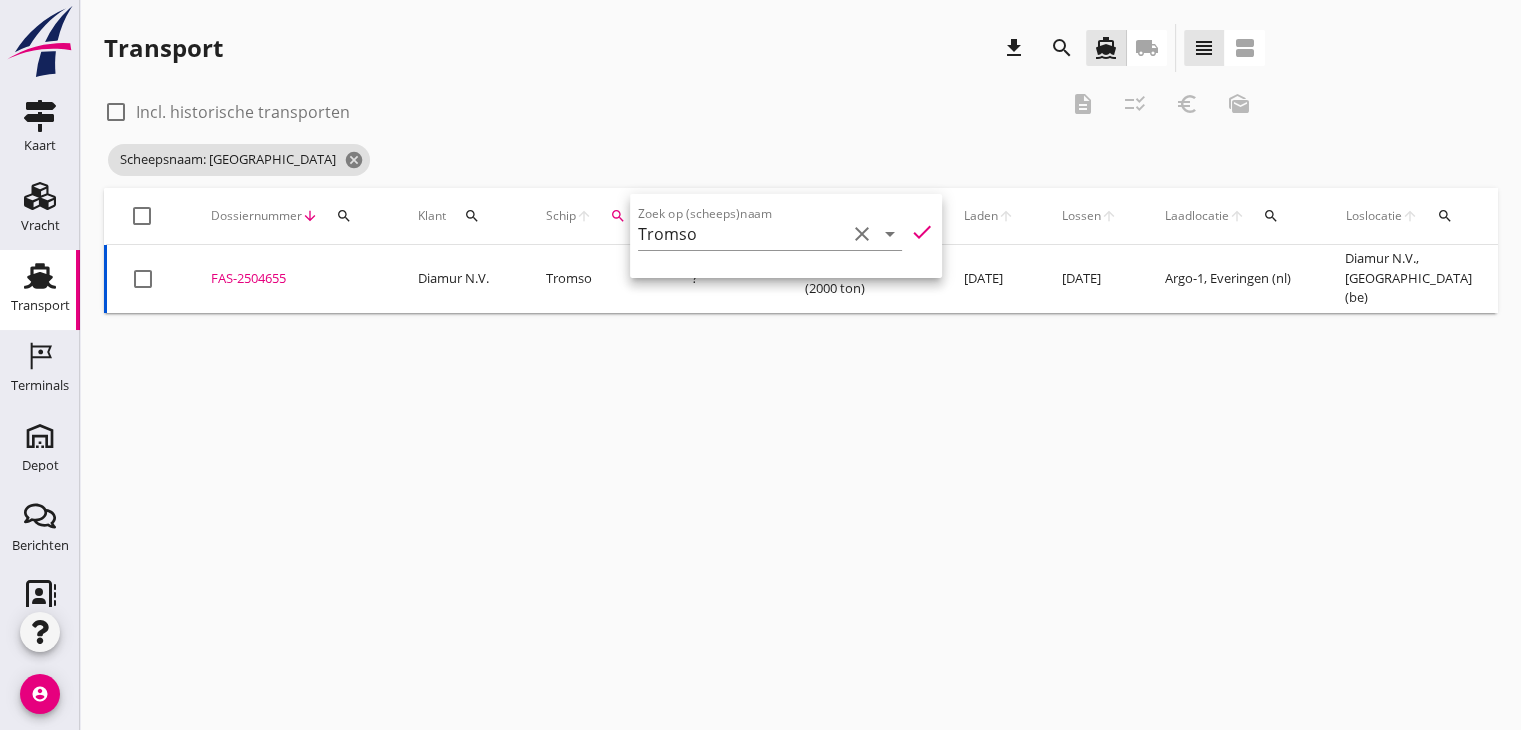 click on "FAS-2504655" at bounding box center (290, 279) 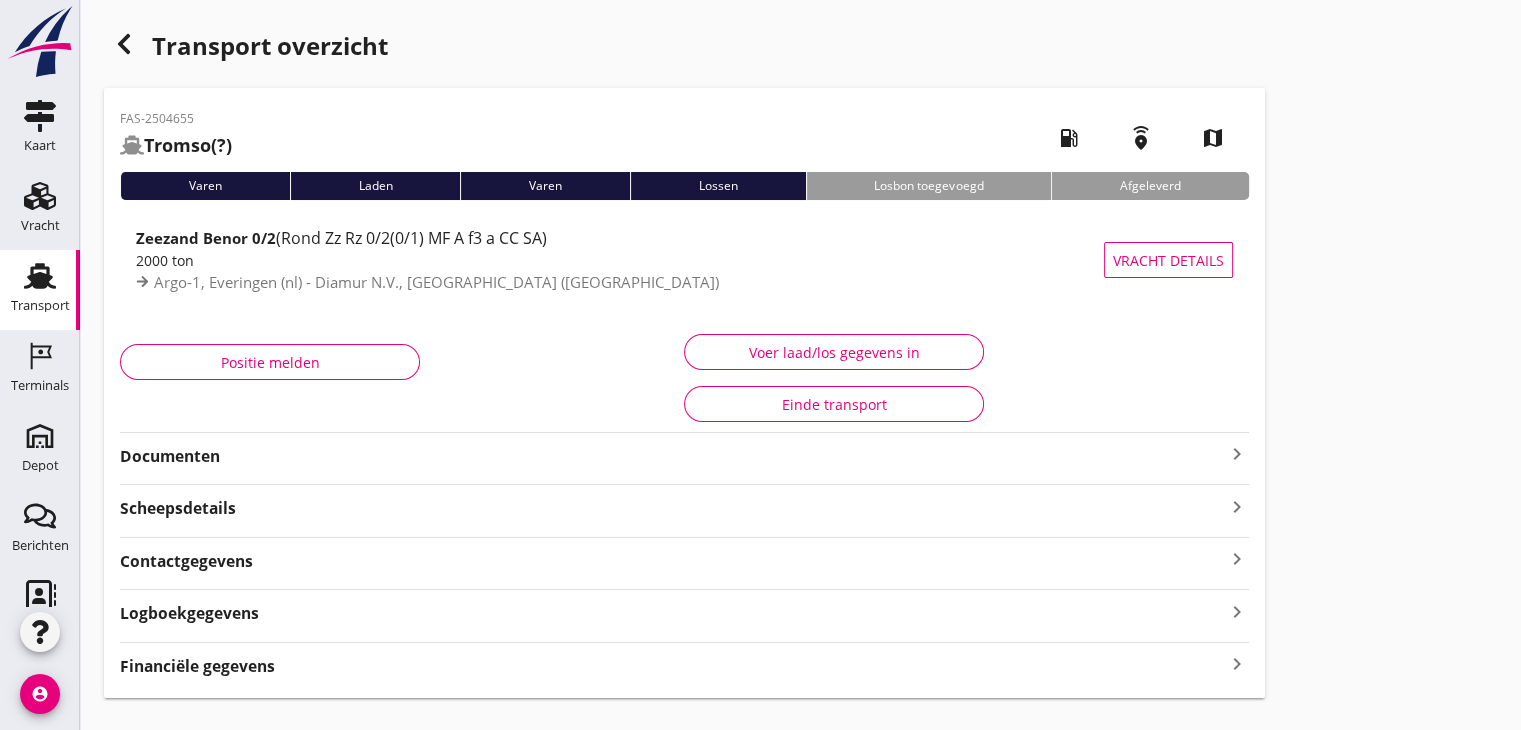 click on "Documenten" at bounding box center [672, 456] 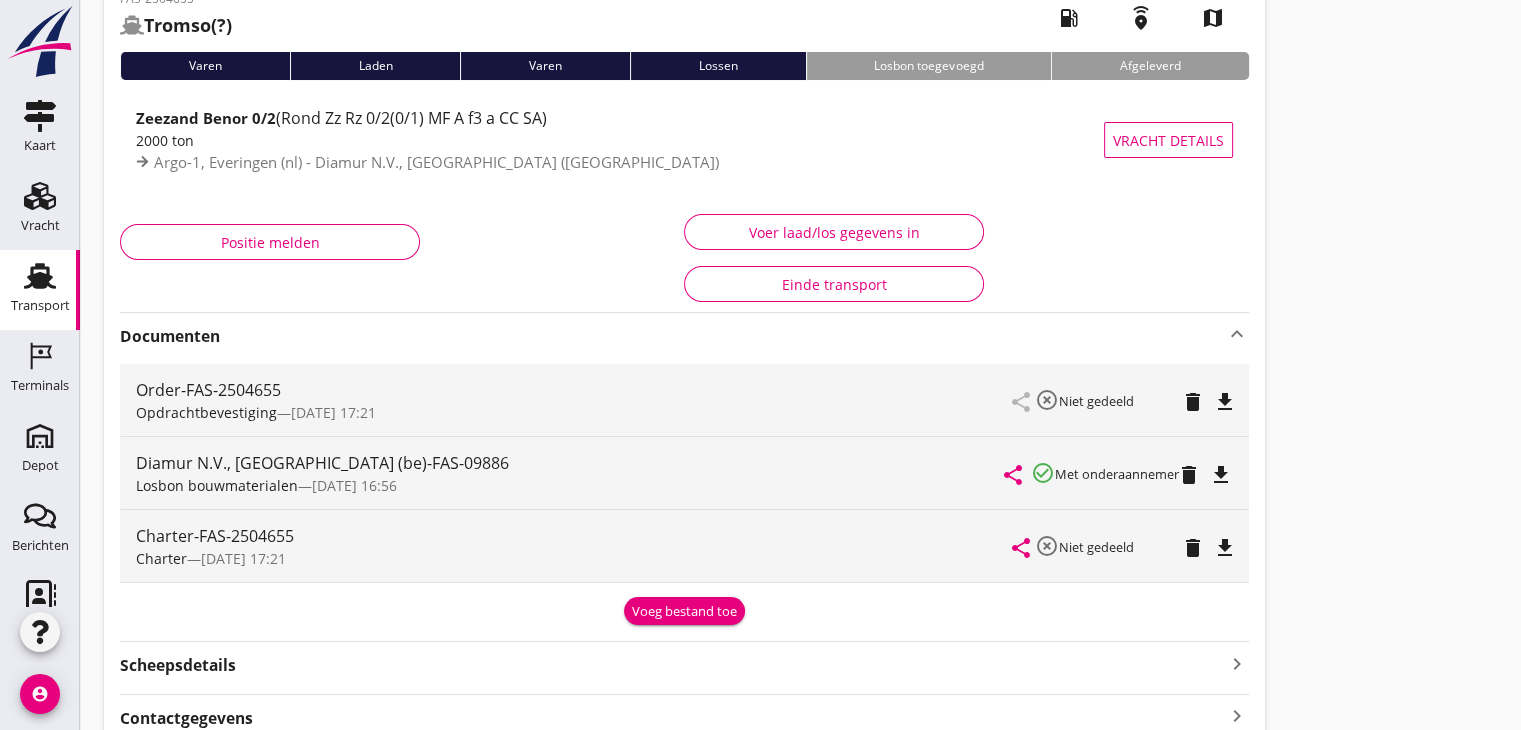 scroll, scrollTop: 0, scrollLeft: 0, axis: both 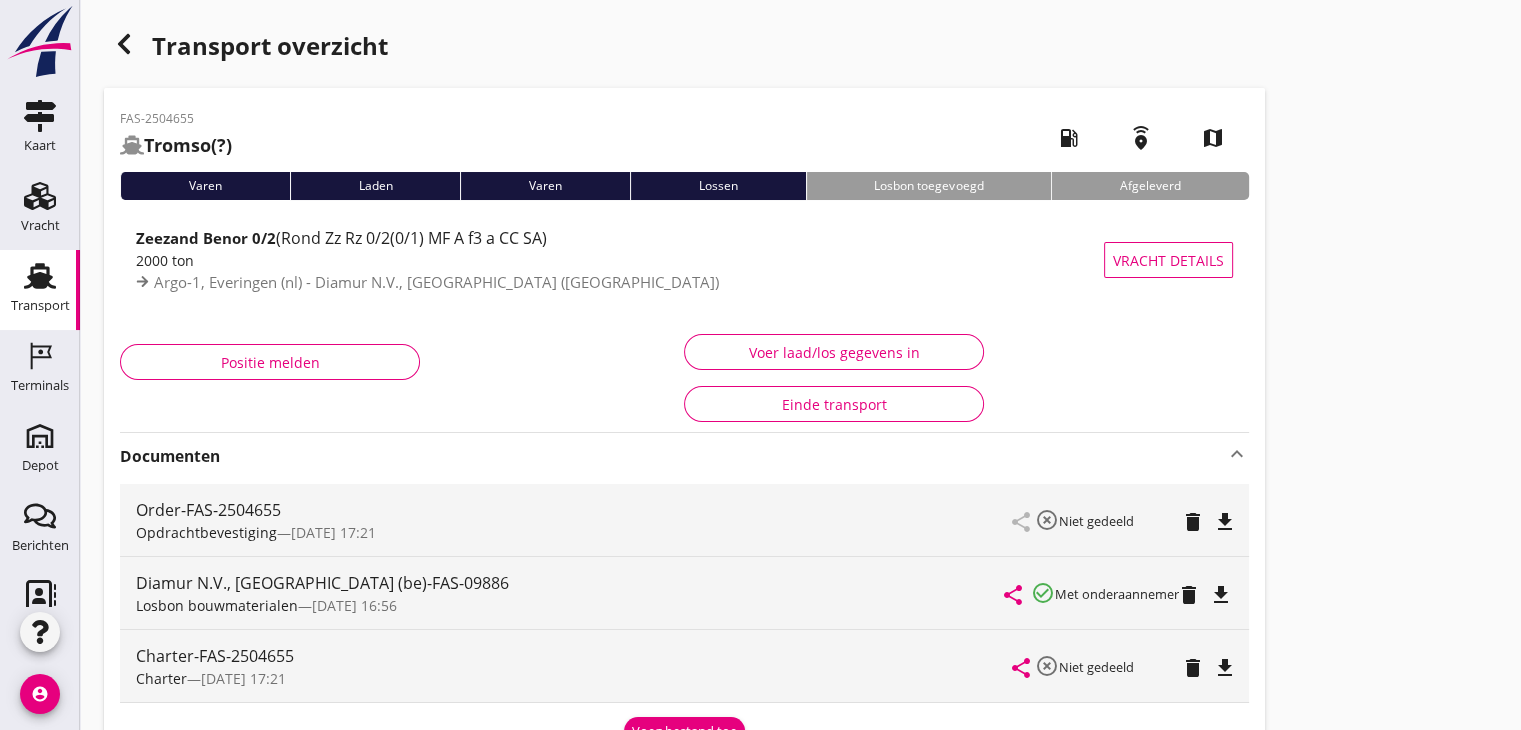click 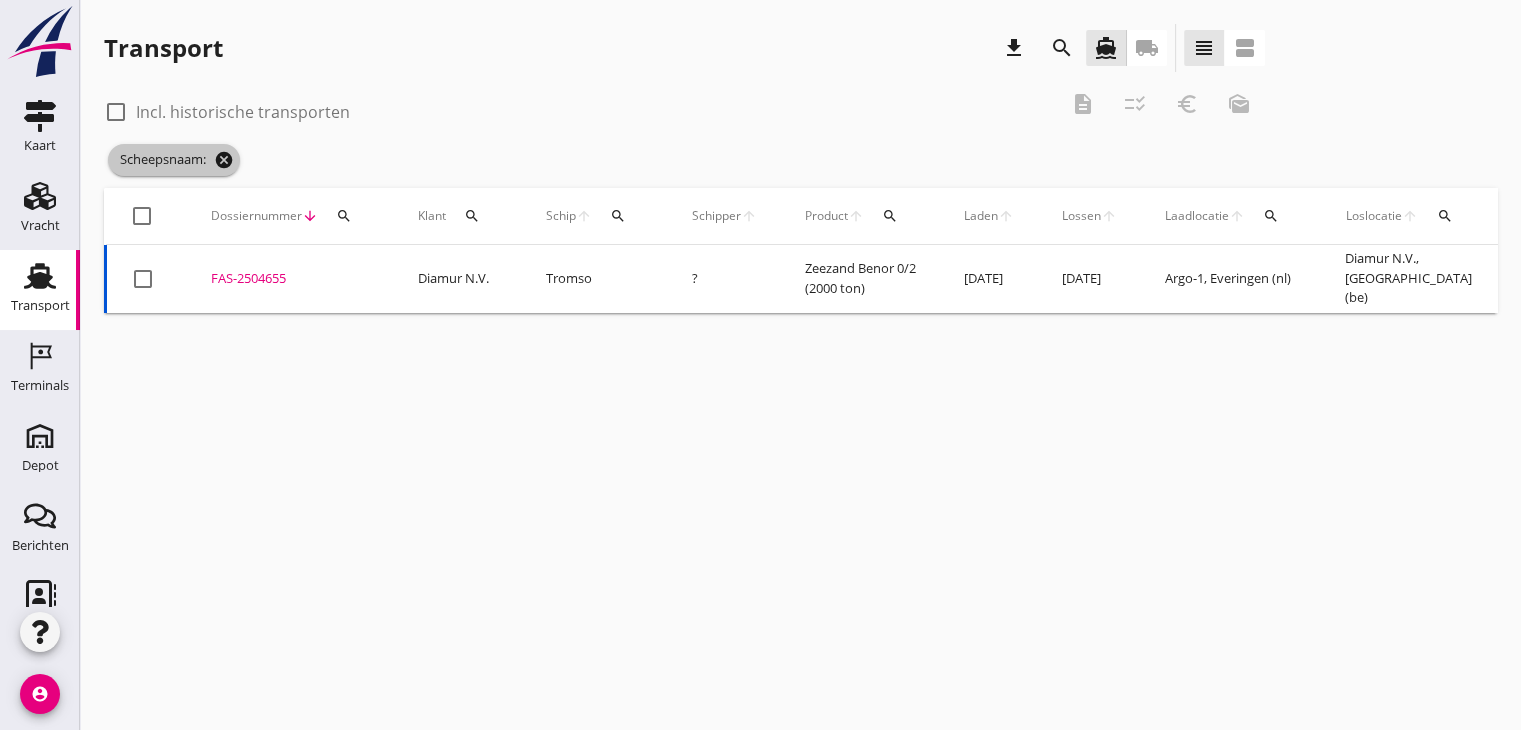 click on "cancel" at bounding box center [224, 160] 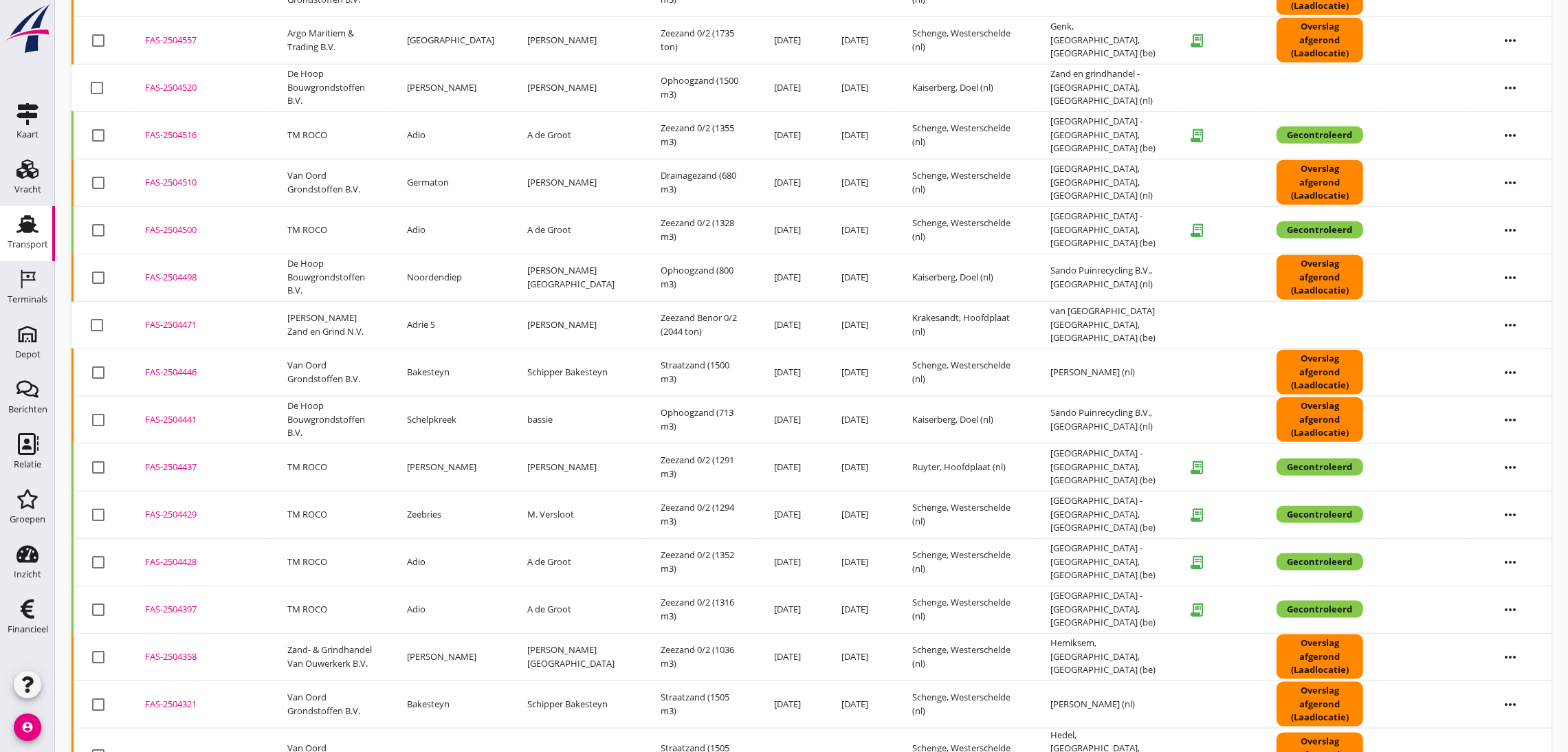 scroll, scrollTop: 2495, scrollLeft: 0, axis: vertical 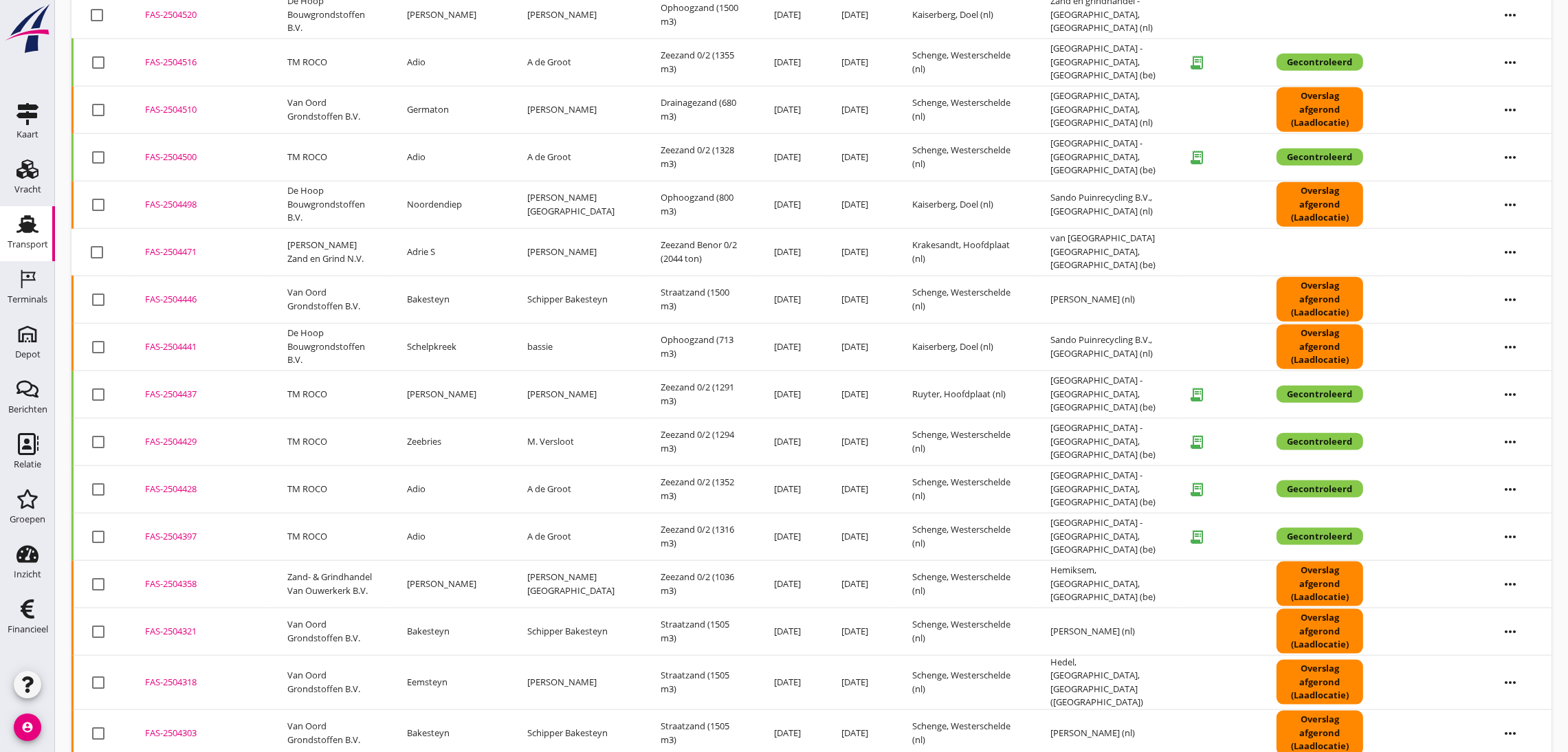 click on "FAS-2504471" at bounding box center [199, 252] 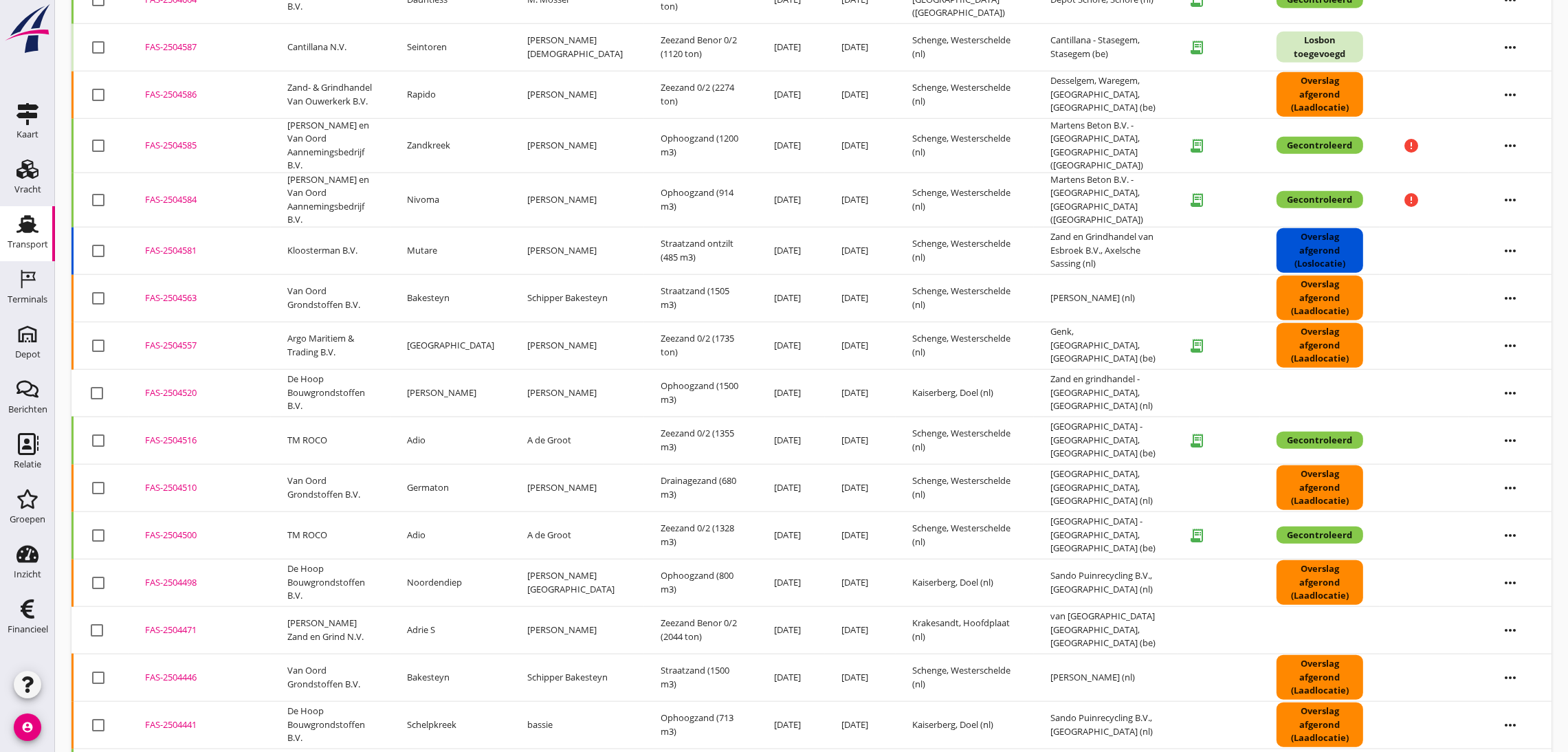 scroll, scrollTop: 1876, scrollLeft: 0, axis: vertical 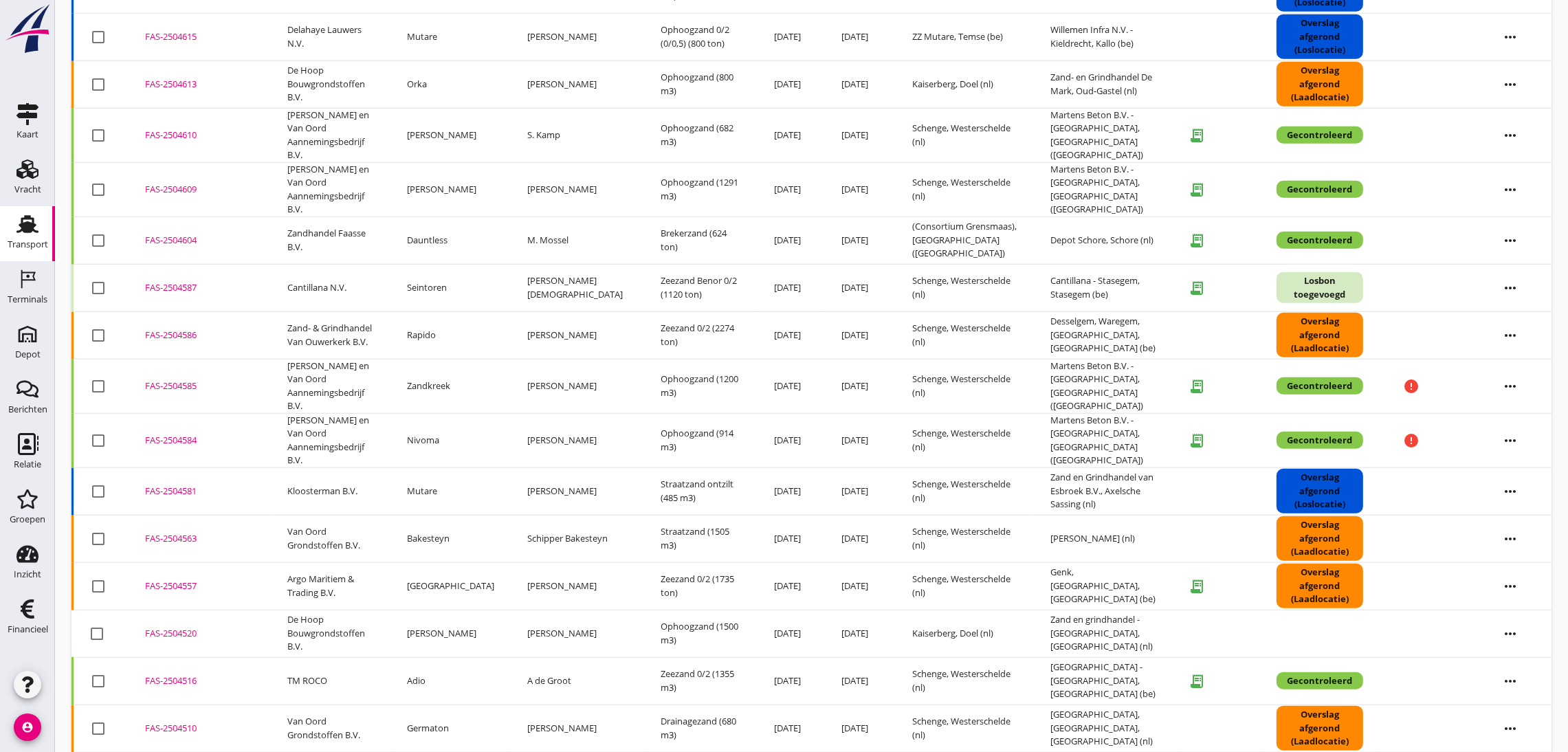 click on "FAS-2504557" at bounding box center (199, 586) 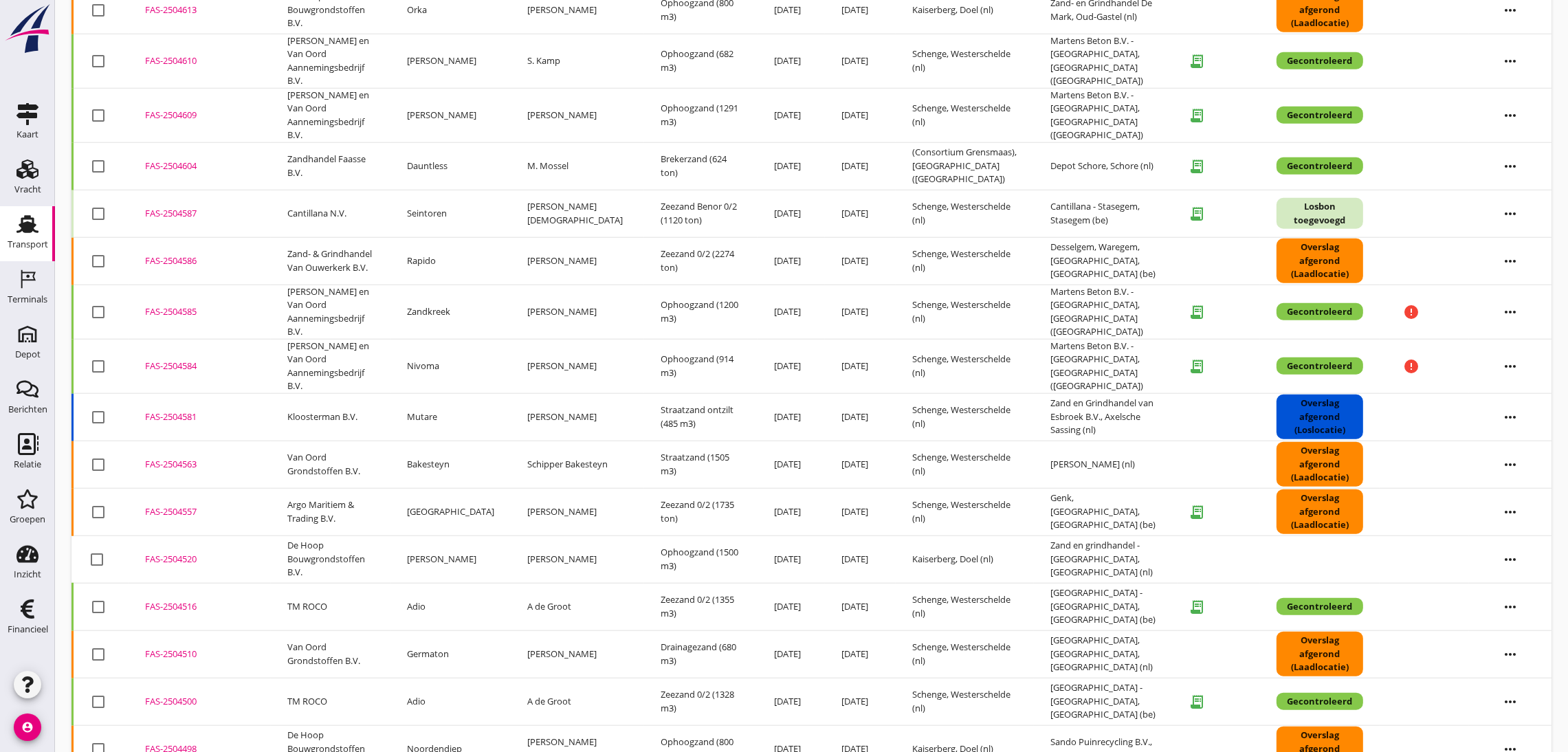 scroll, scrollTop: 1979, scrollLeft: 0, axis: vertical 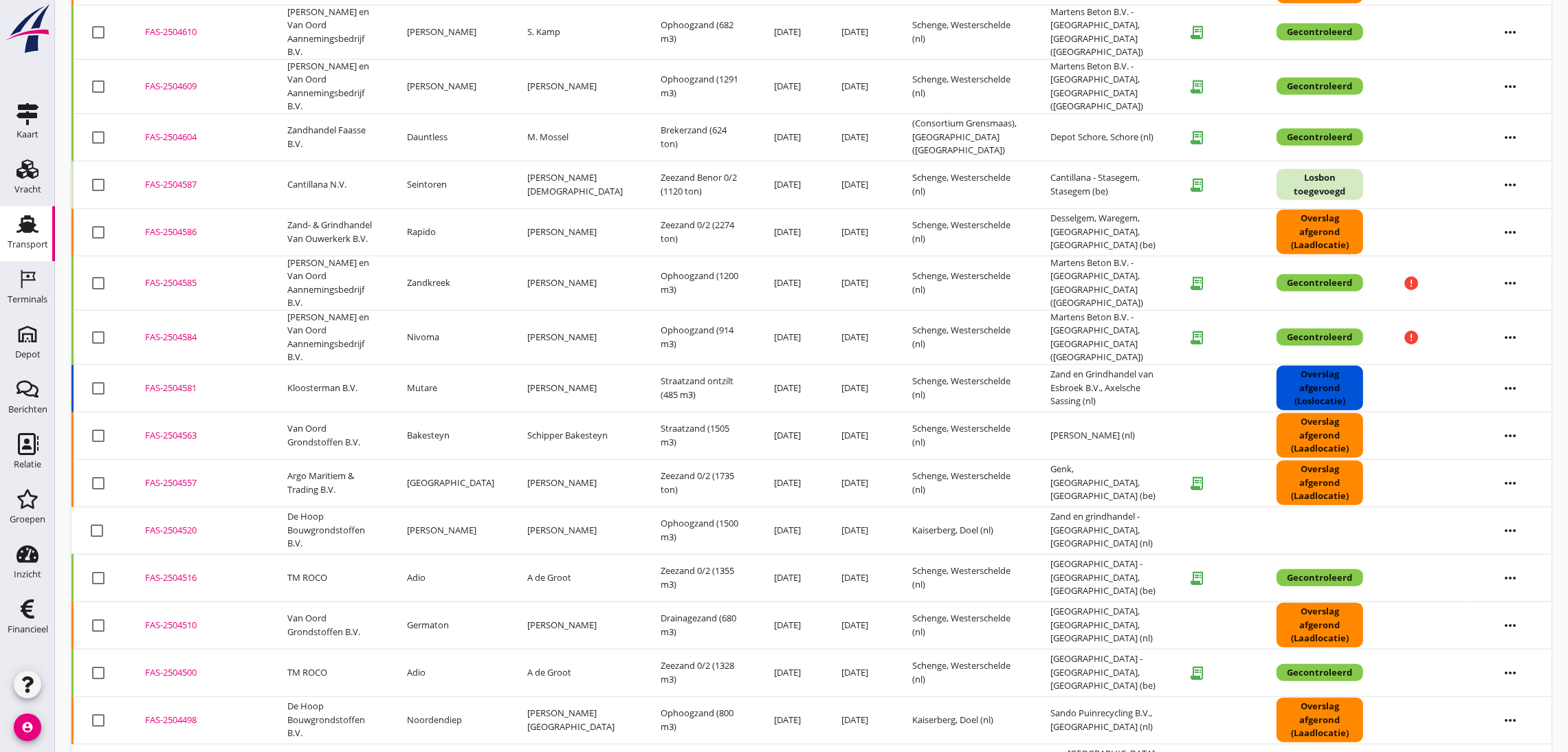 click on "FAS-2504587" at bounding box center [199, 185] 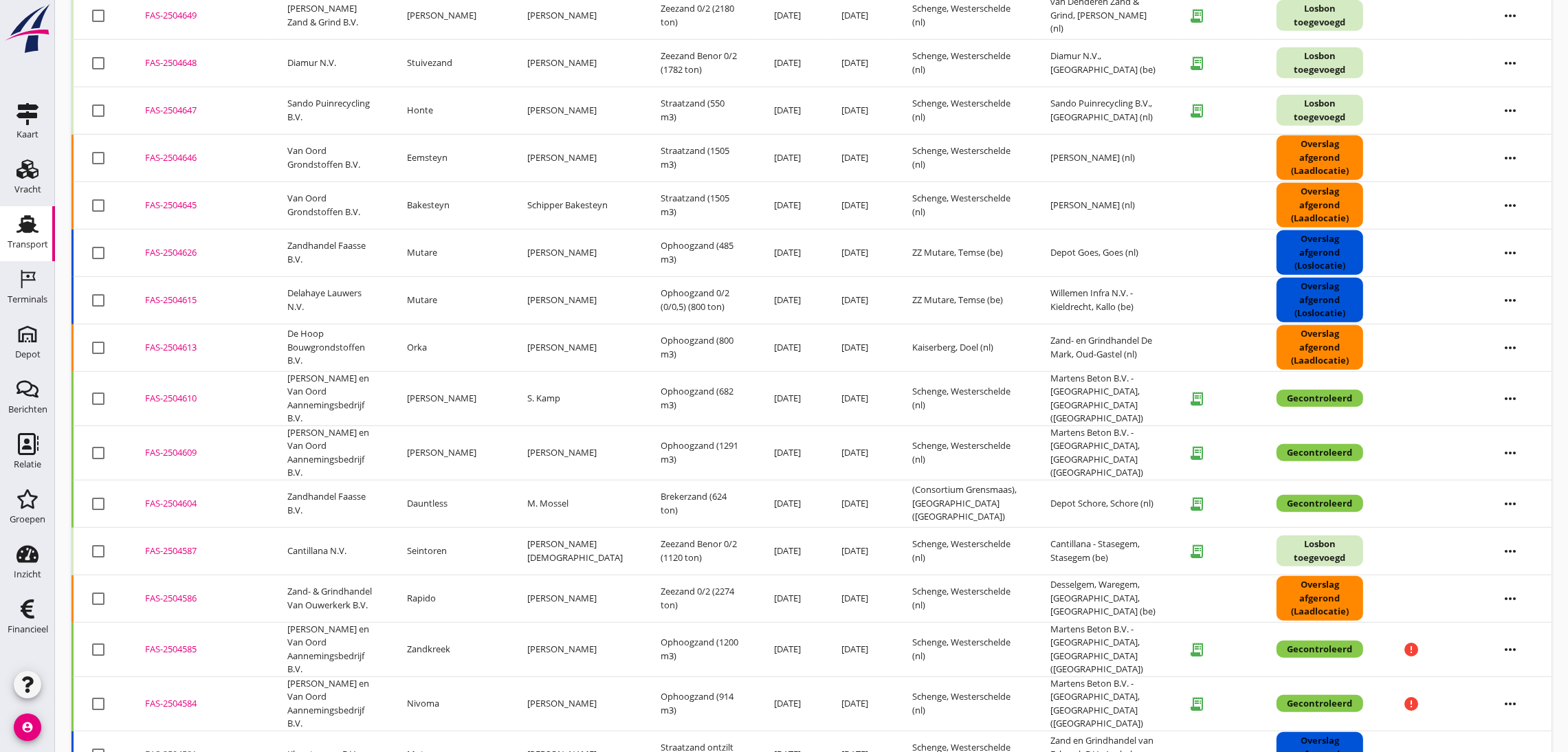 scroll, scrollTop: 1567, scrollLeft: 0, axis: vertical 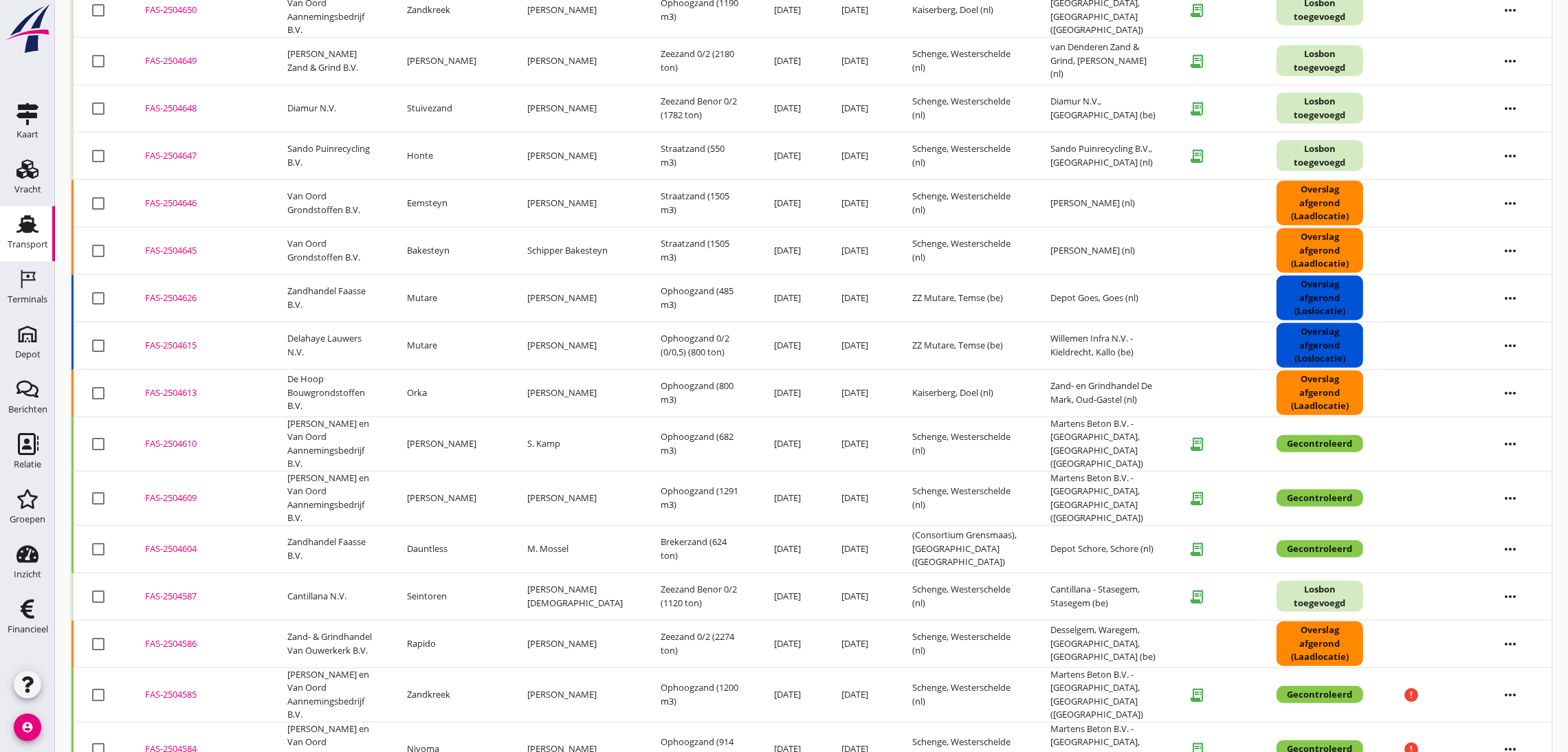 click on "FAS-2504647" at bounding box center (199, 156) 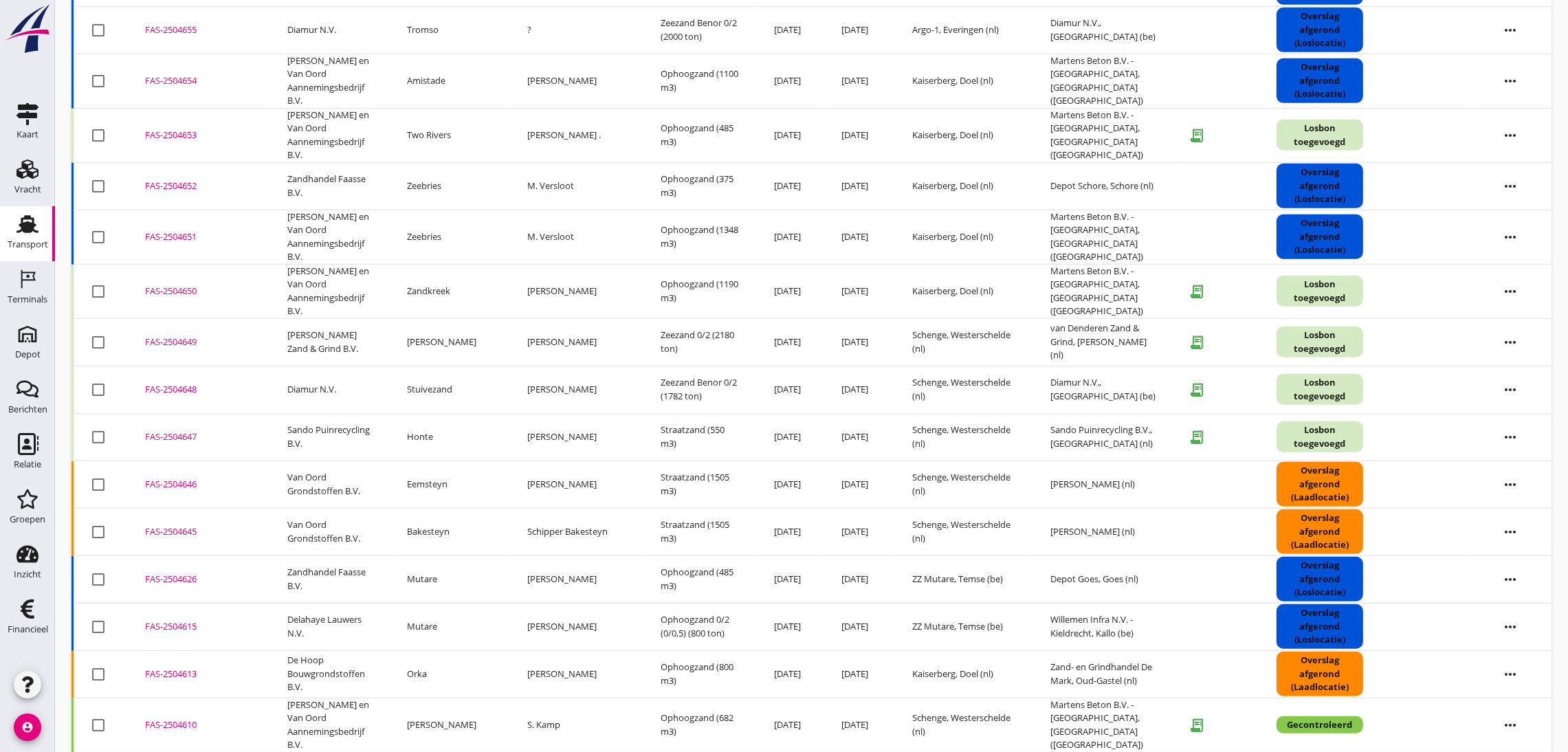 scroll, scrollTop: 1257, scrollLeft: 0, axis: vertical 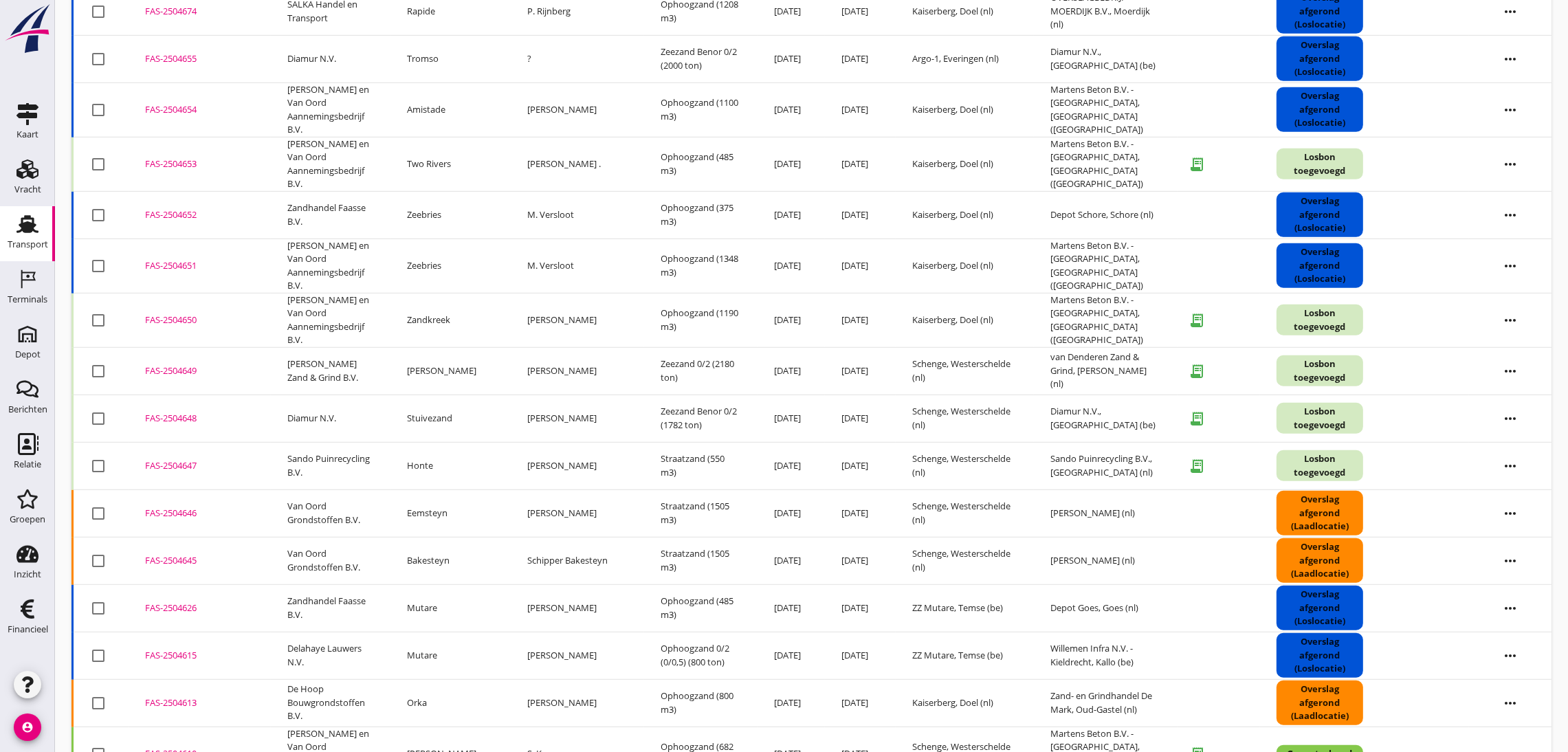 click on "FAS-2504650" at bounding box center (199, 320) 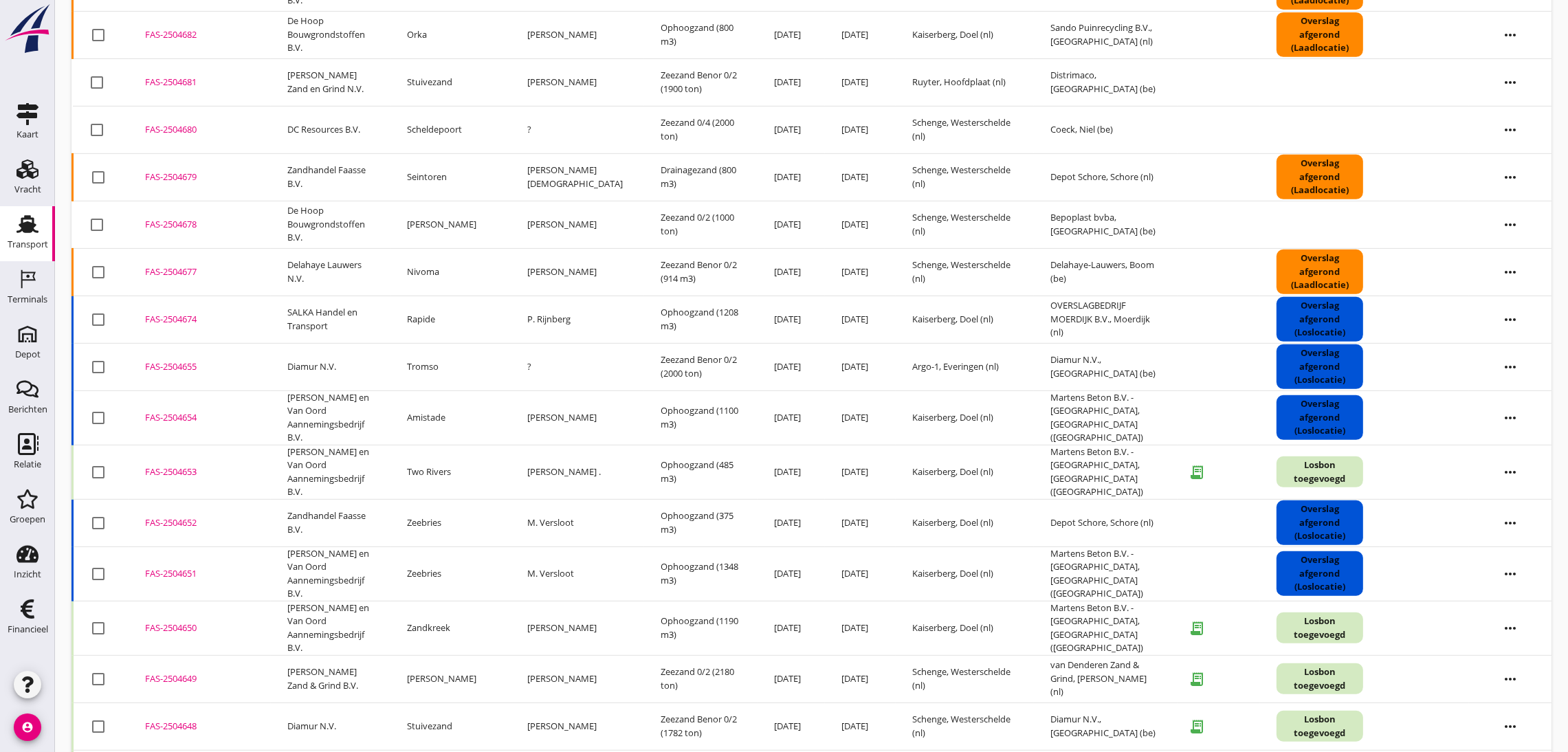scroll, scrollTop: 948, scrollLeft: 0, axis: vertical 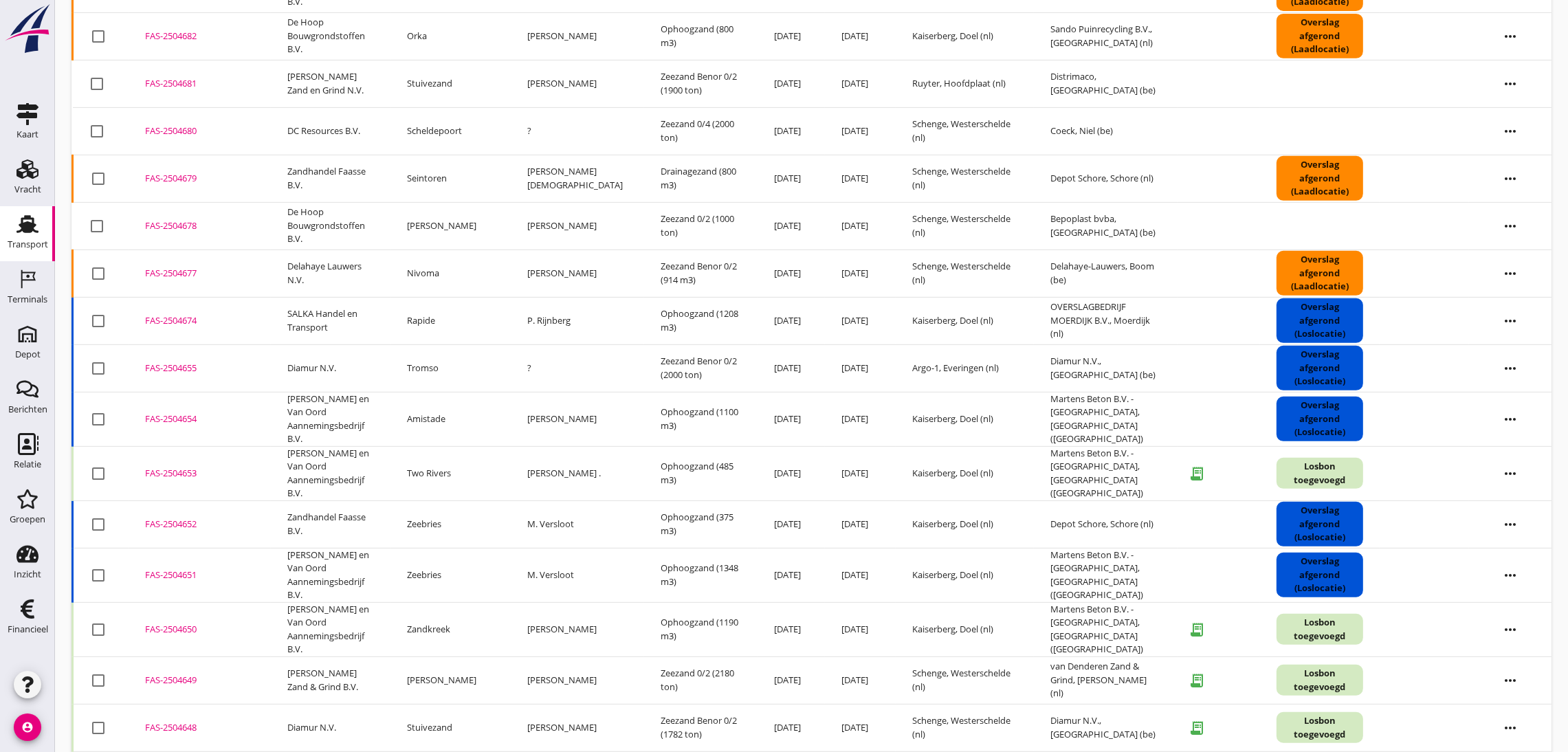 click on "FAS-2504655" at bounding box center [199, 368] 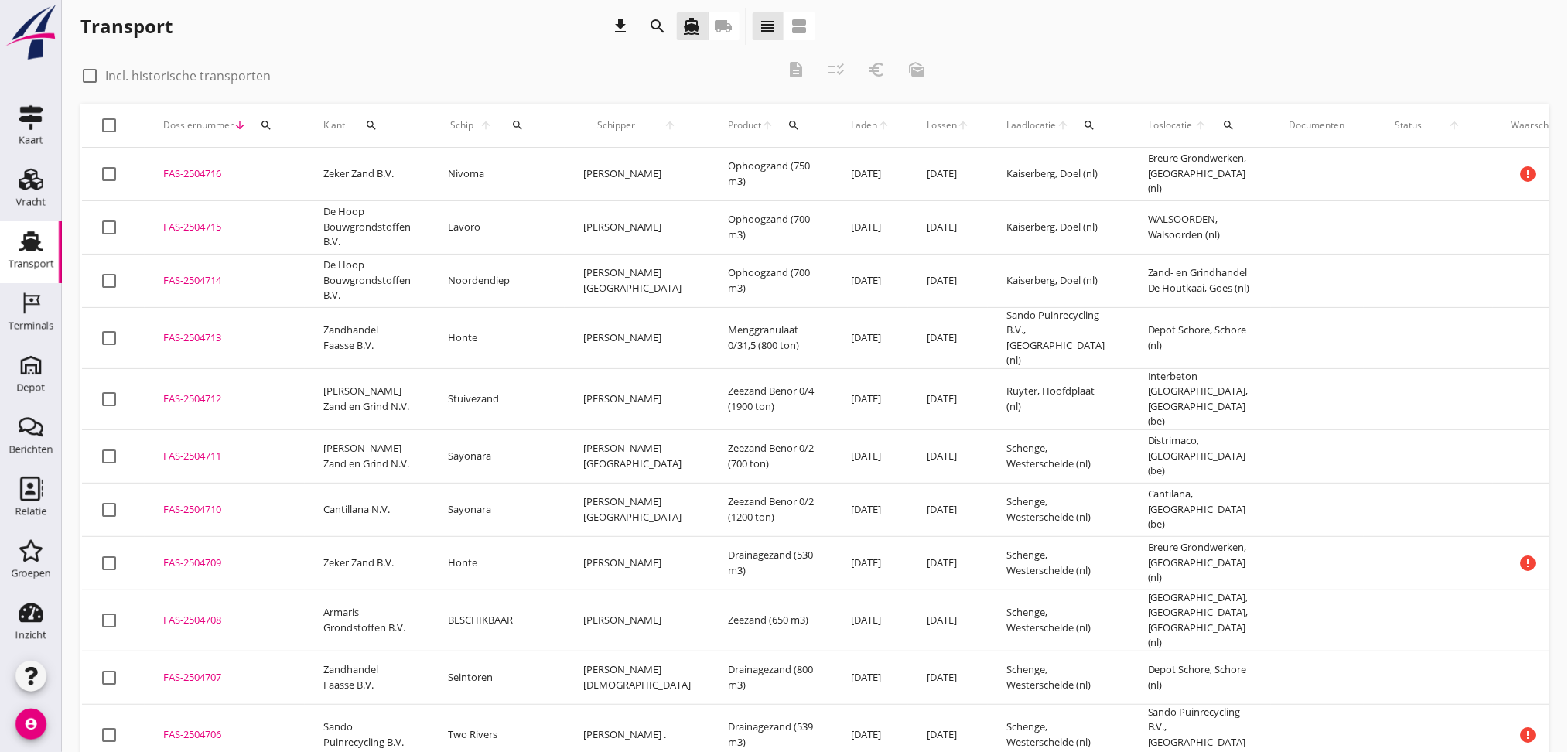 scroll, scrollTop: 0, scrollLeft: 0, axis: both 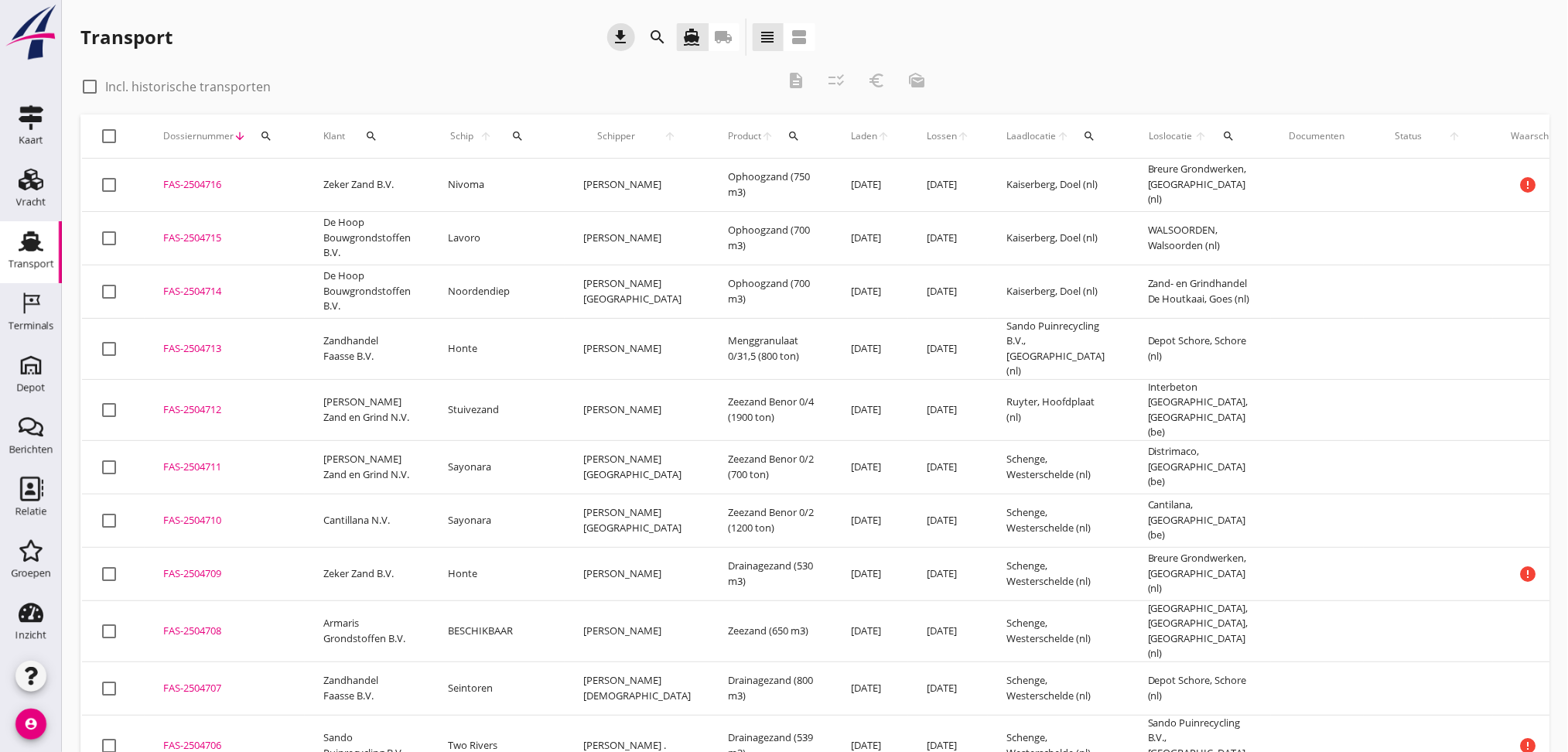click on "download" at bounding box center [621, 37] 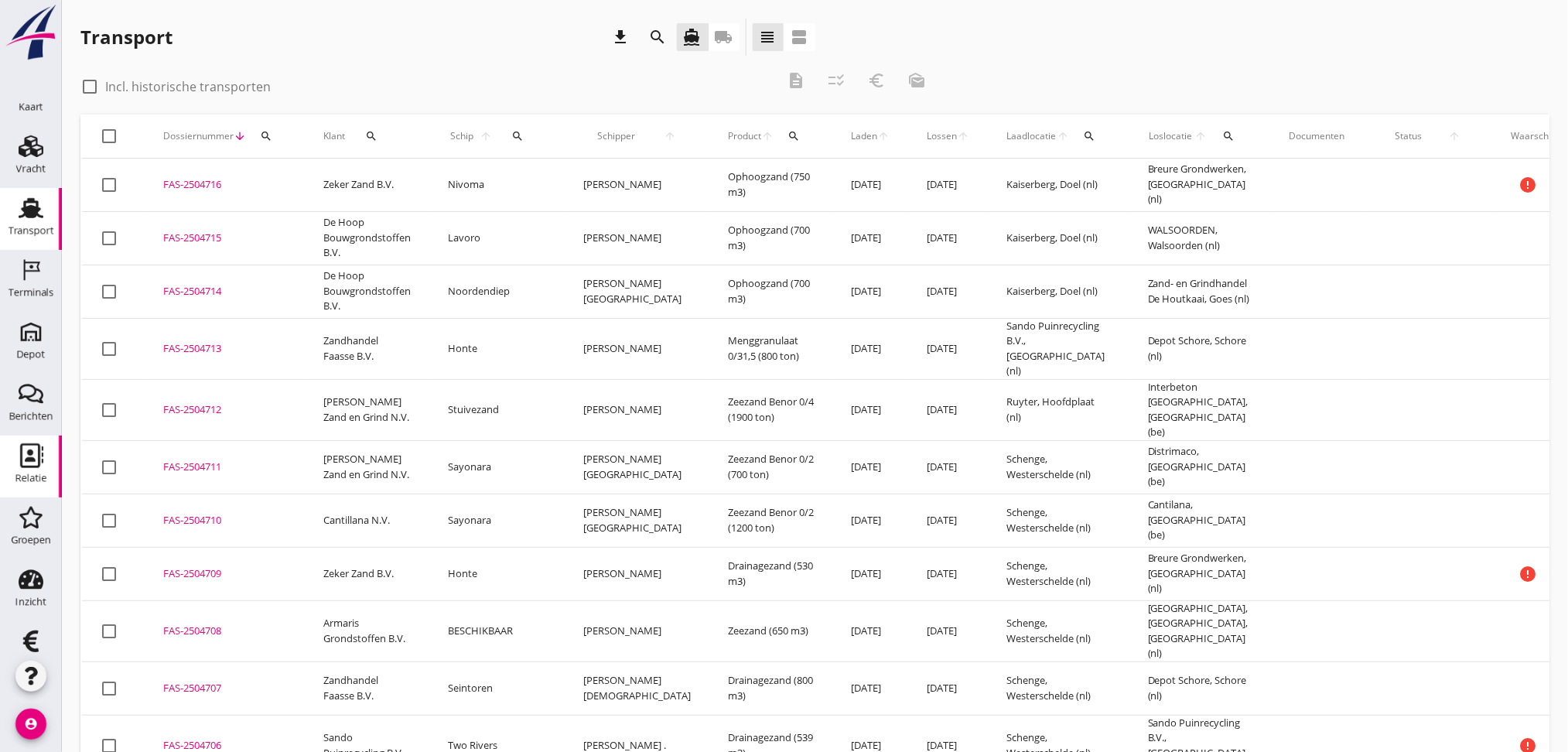 scroll, scrollTop: 63, scrollLeft: 0, axis: vertical 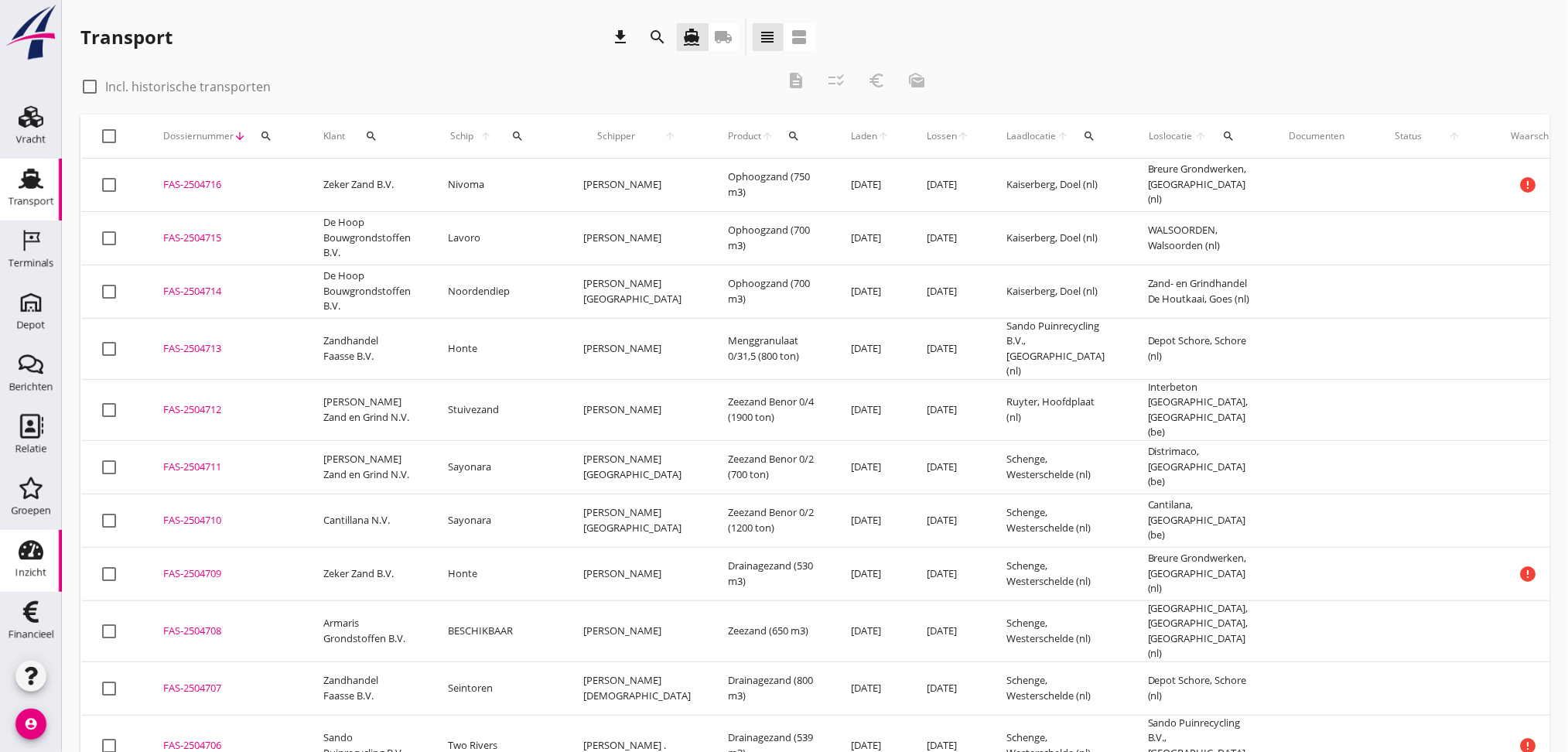 click 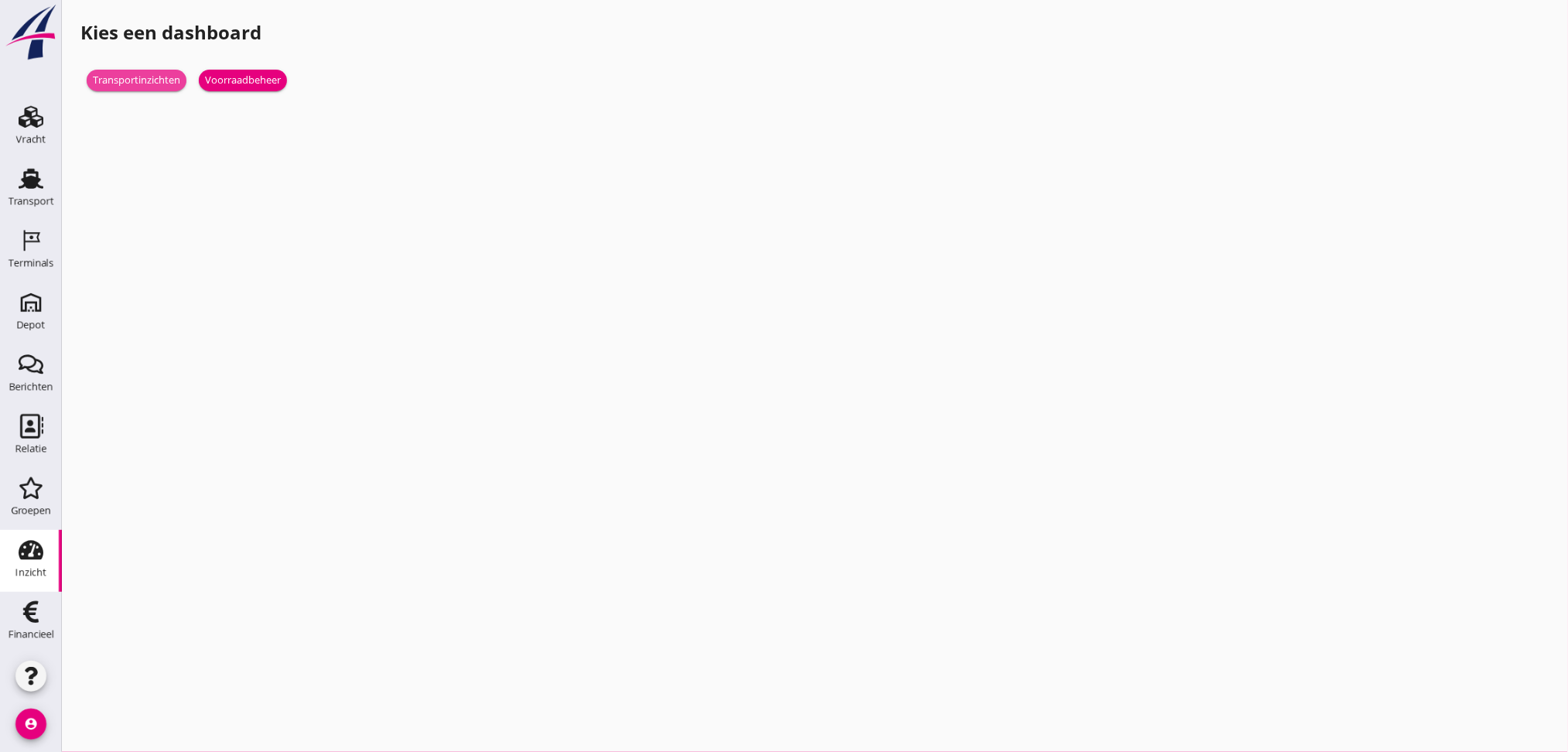 click on "Transportinzichten" at bounding box center [136, 80] 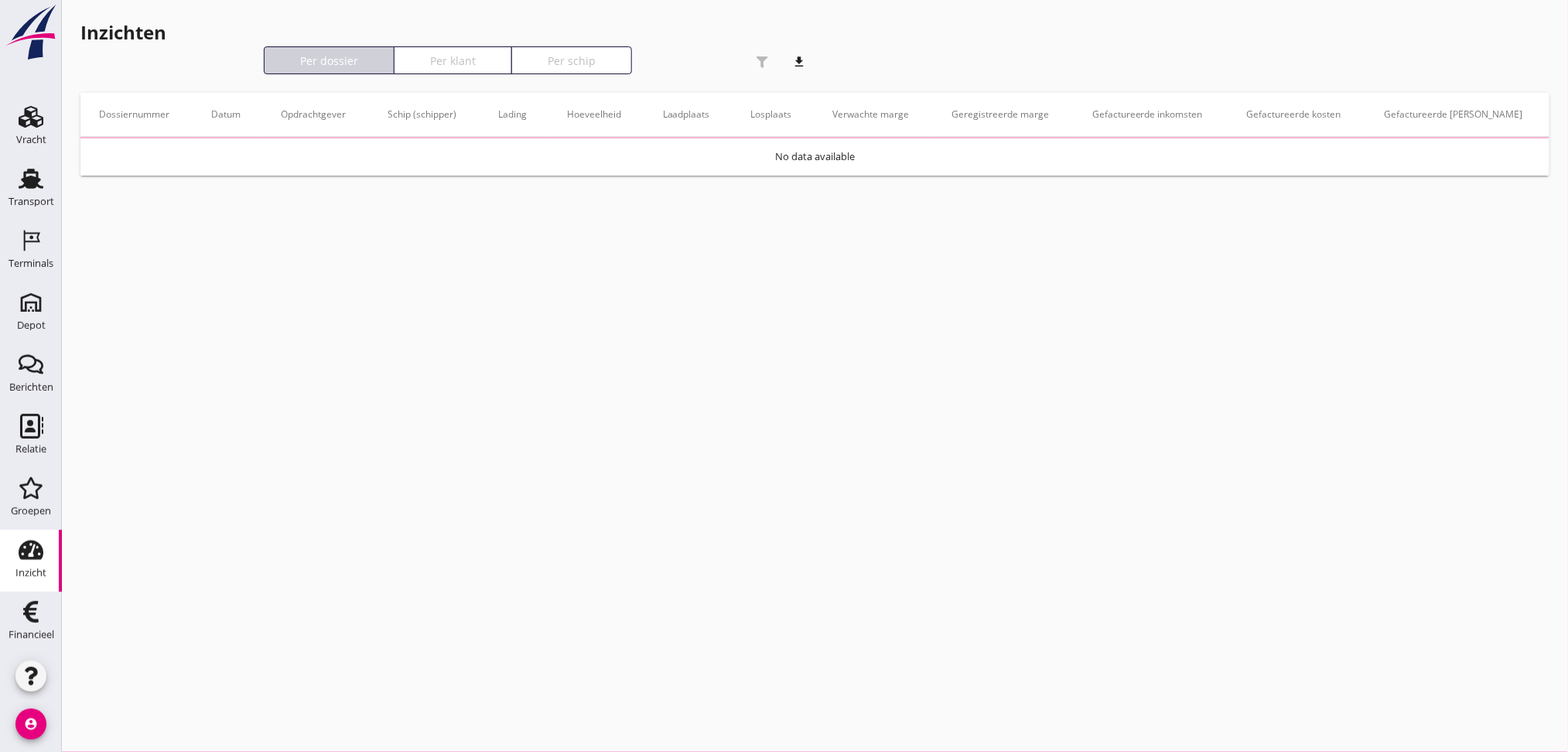 click on "Per dossier" at bounding box center (329, 60) 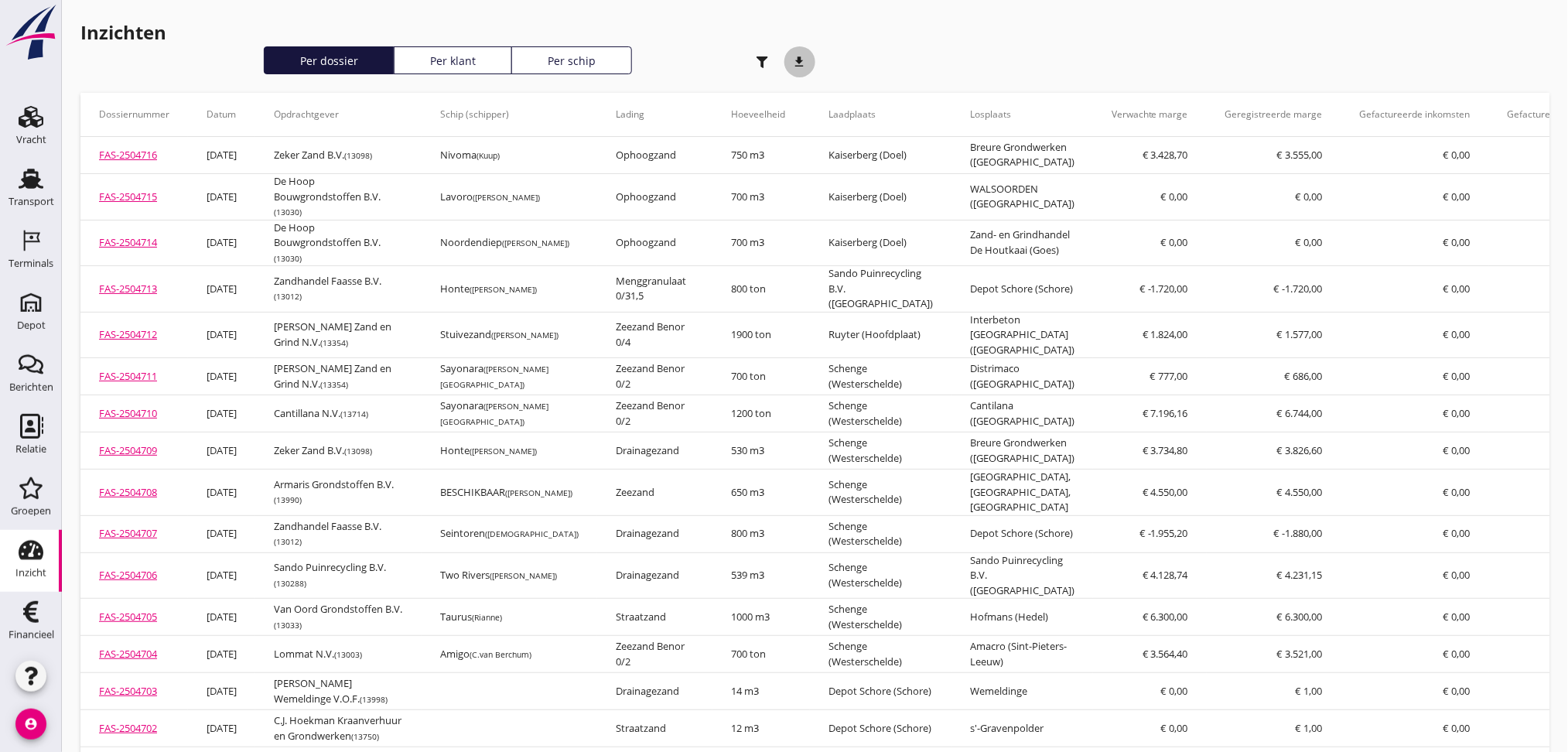 click on "download" at bounding box center [800, 62] 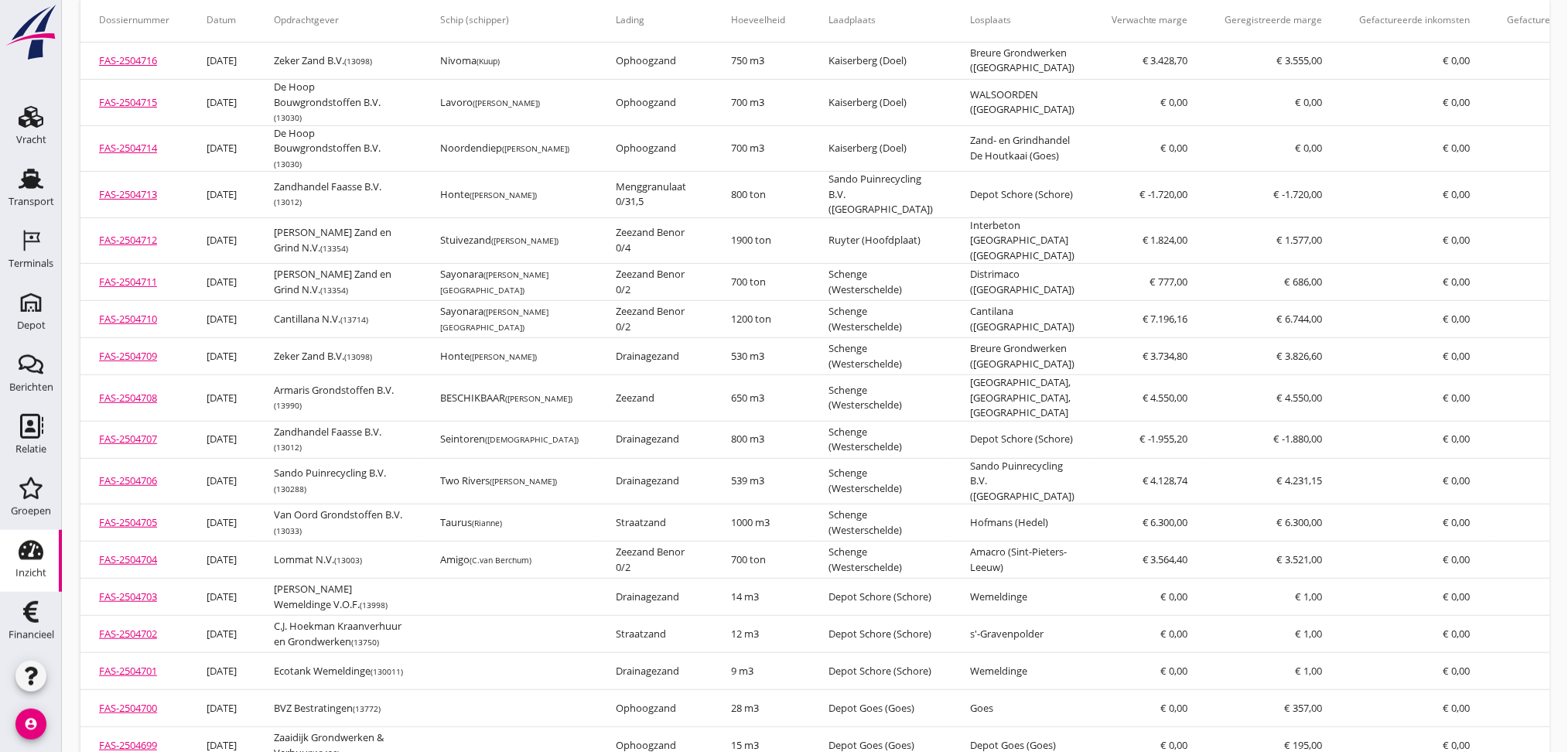 scroll, scrollTop: 0, scrollLeft: 0, axis: both 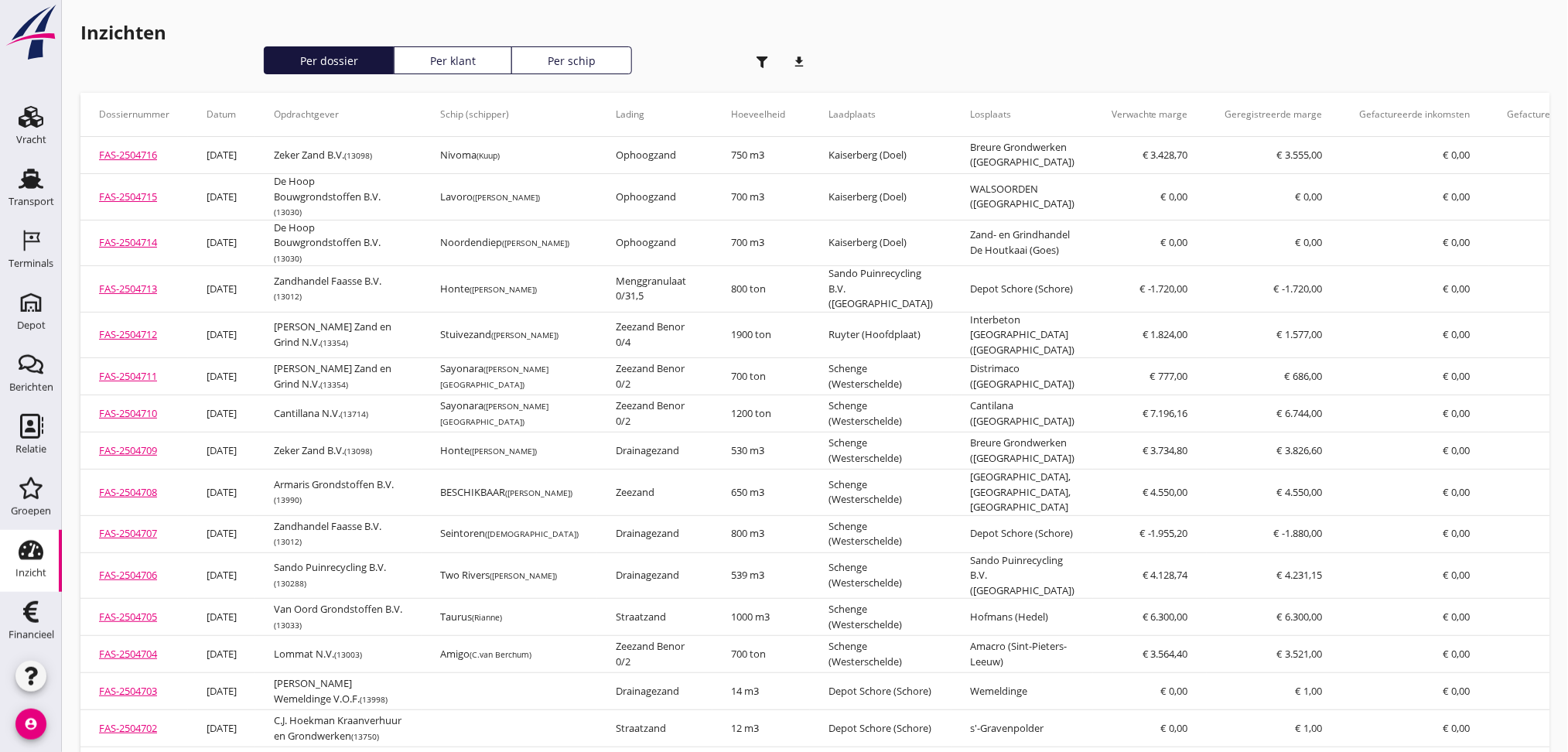 click on "Per klant" at bounding box center (453, 60) 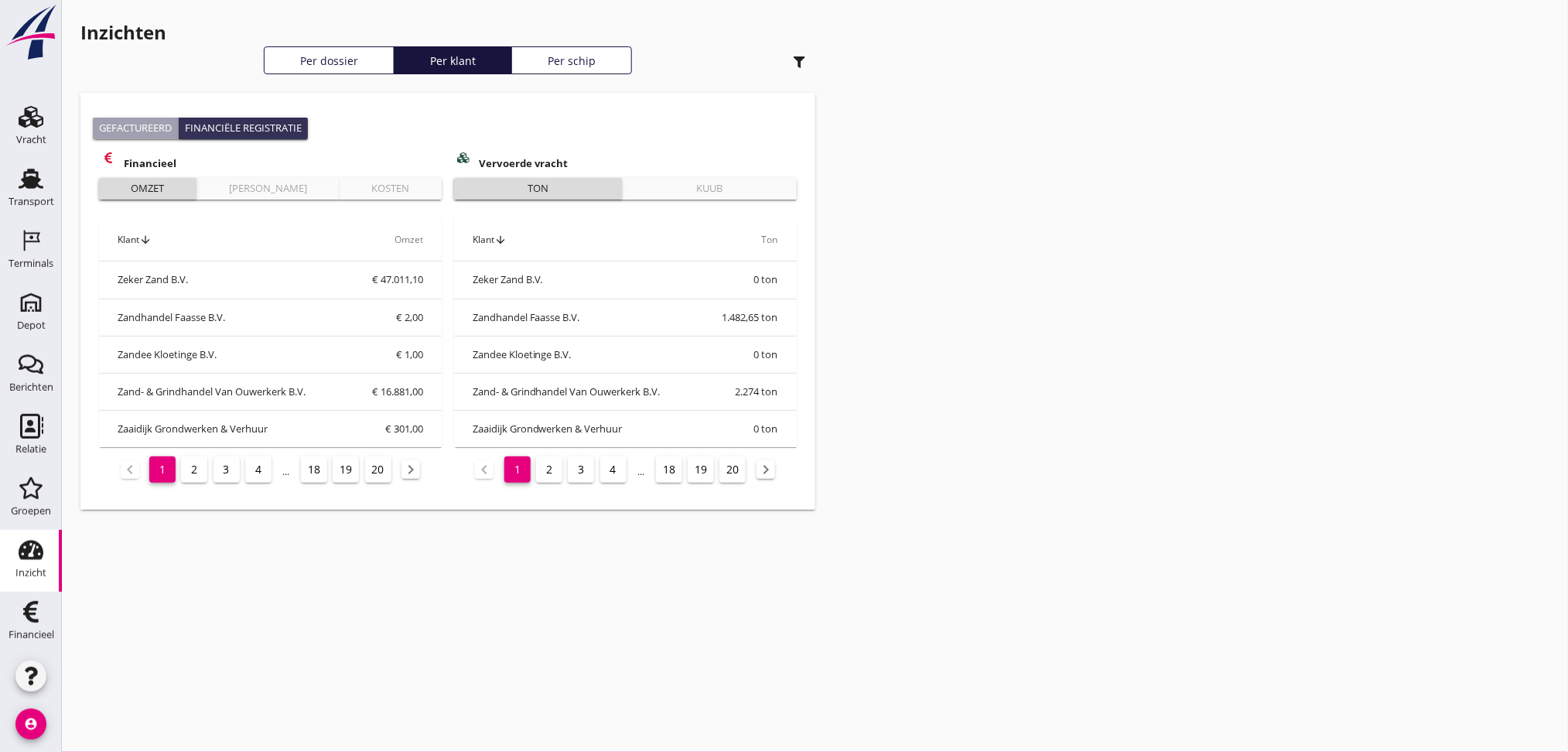 click on "2" at bounding box center [194, 470] 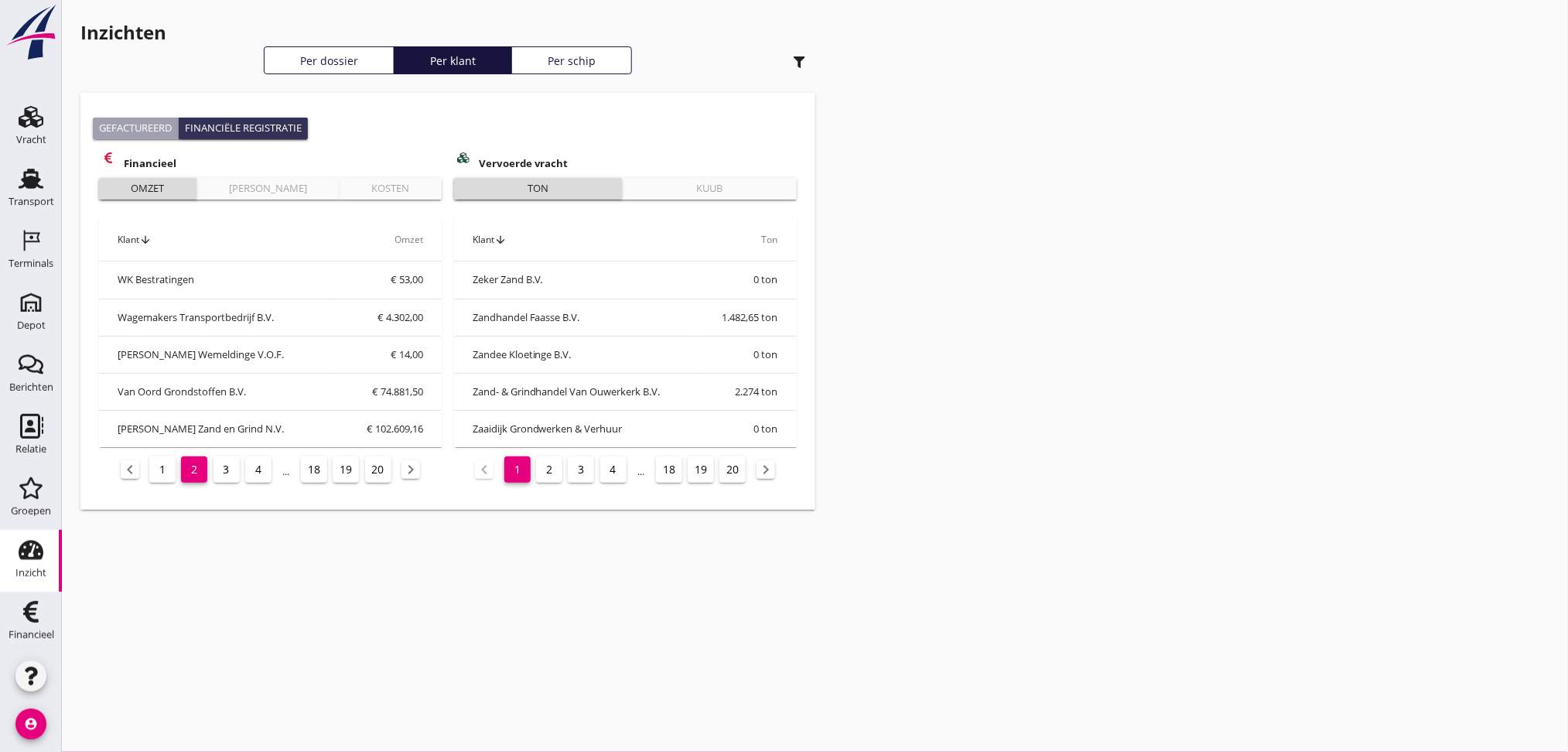 click on "1" at bounding box center [162, 470] 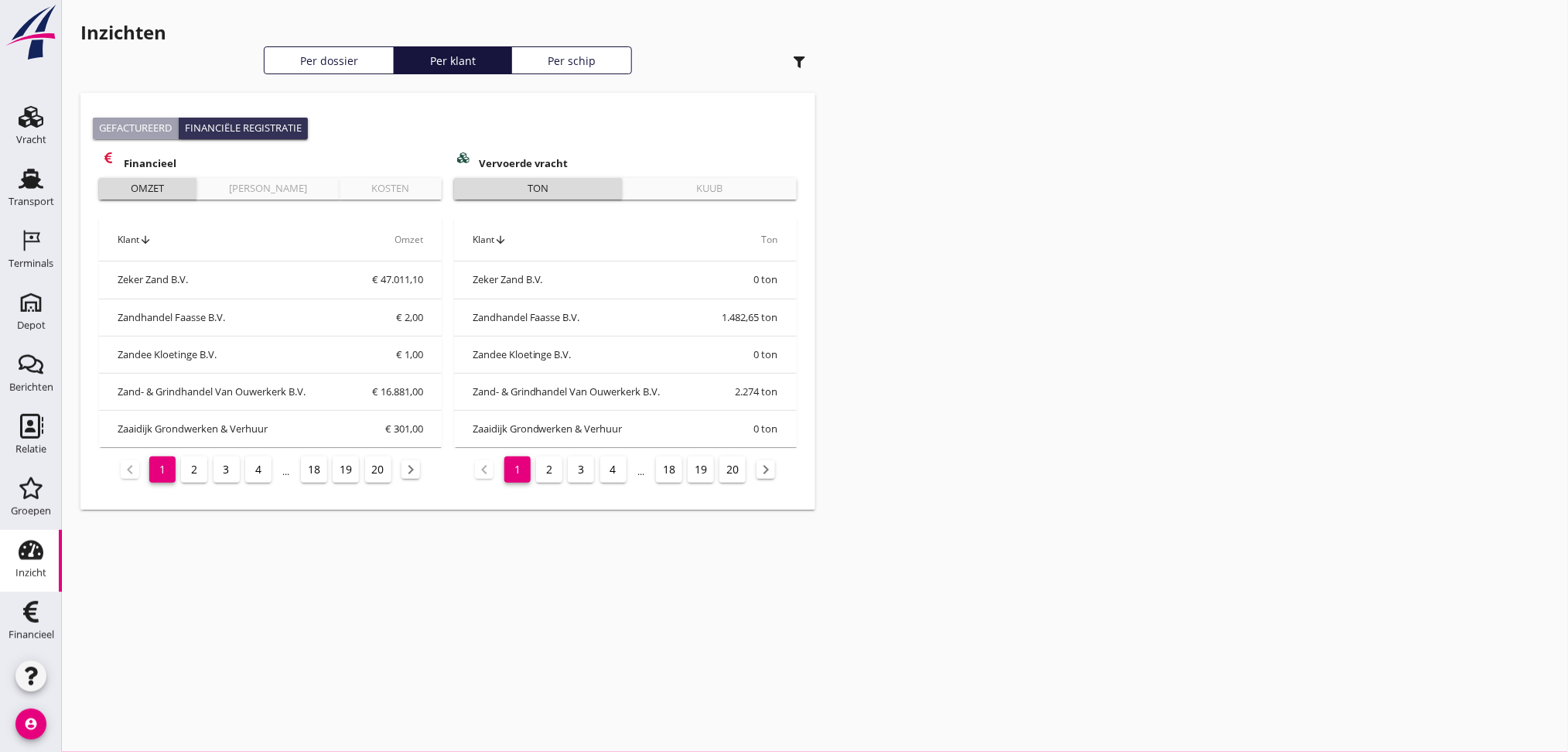 click on "Inzichten" at bounding box center [448, 32] 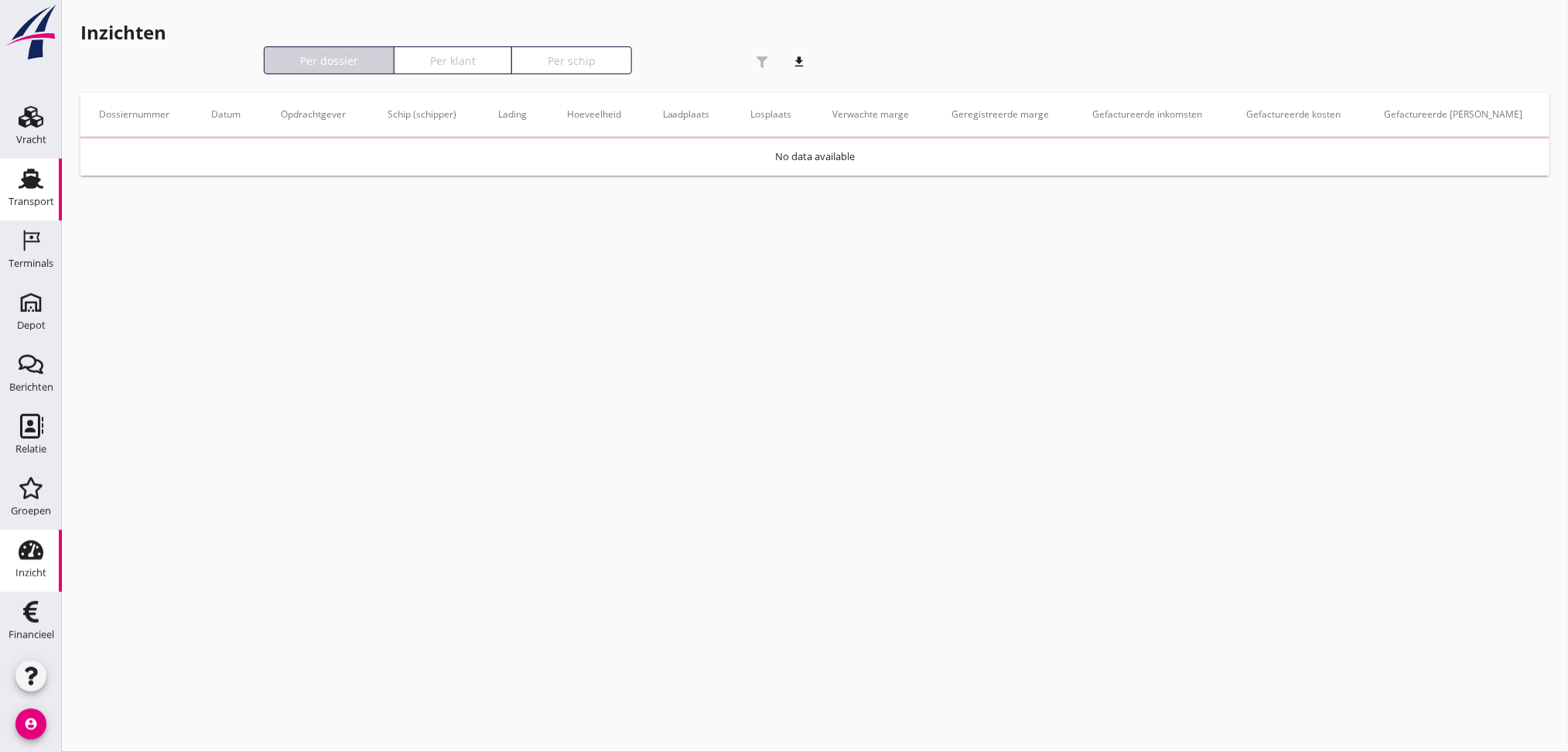 click on "Transport" at bounding box center (31, 201) 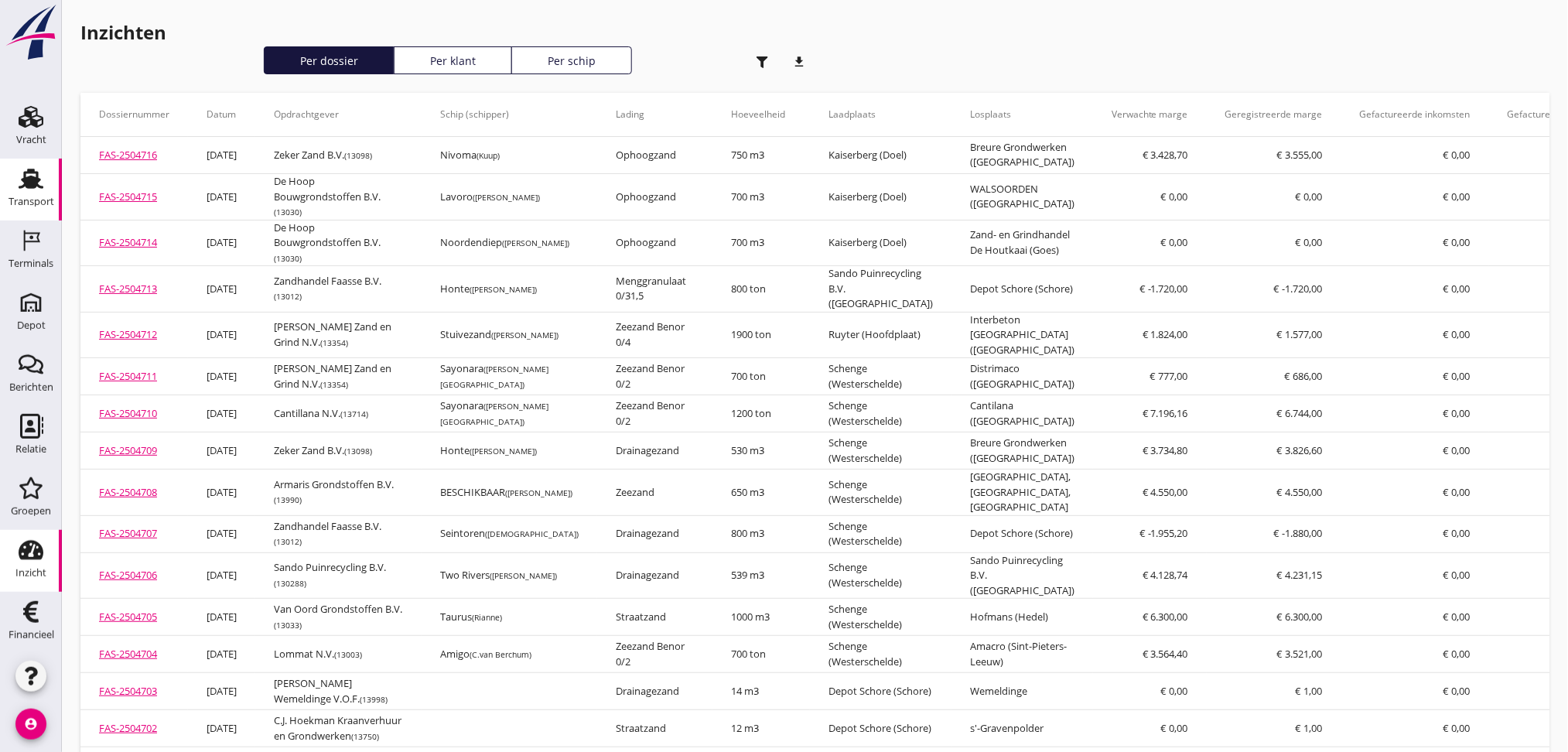 click on "Transport" 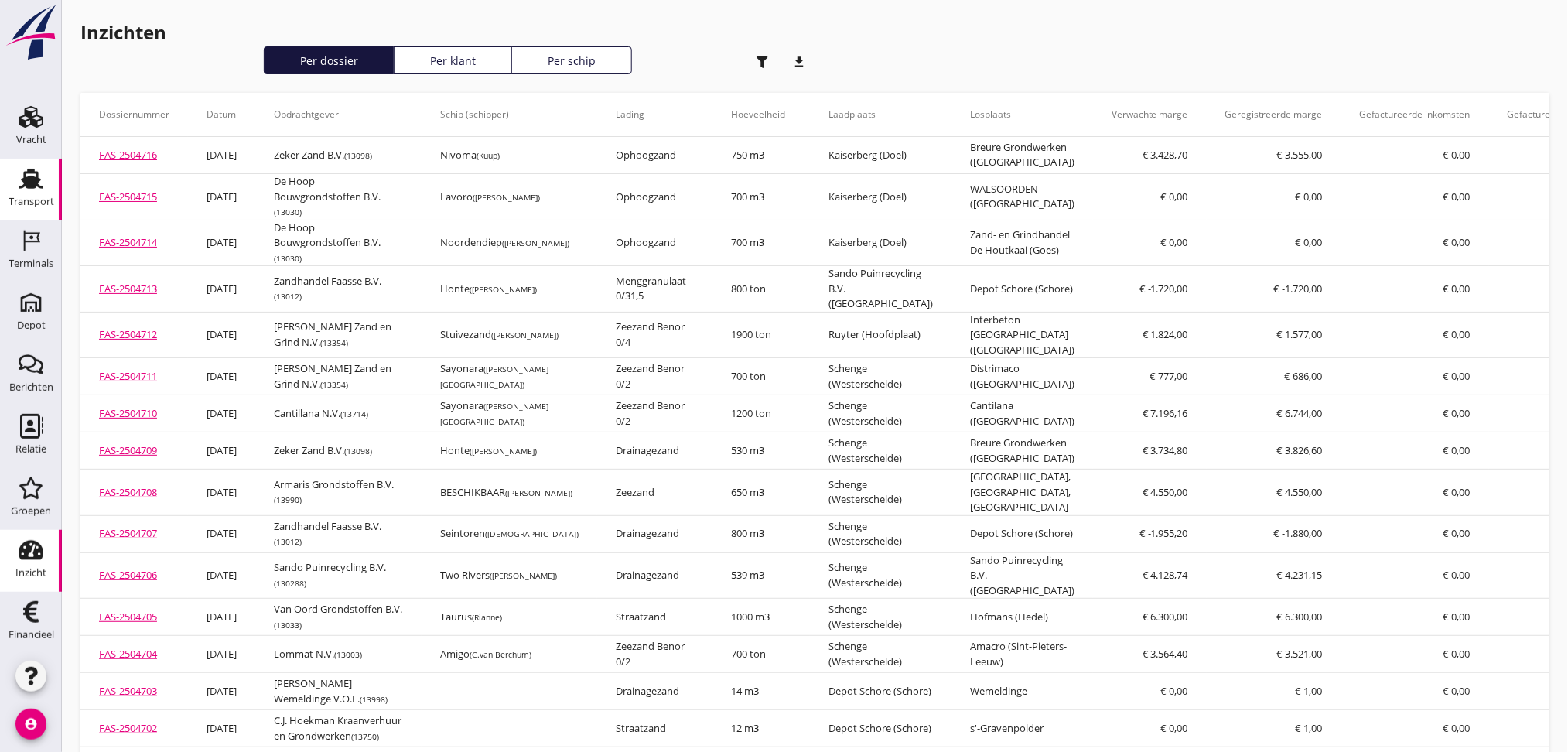 click 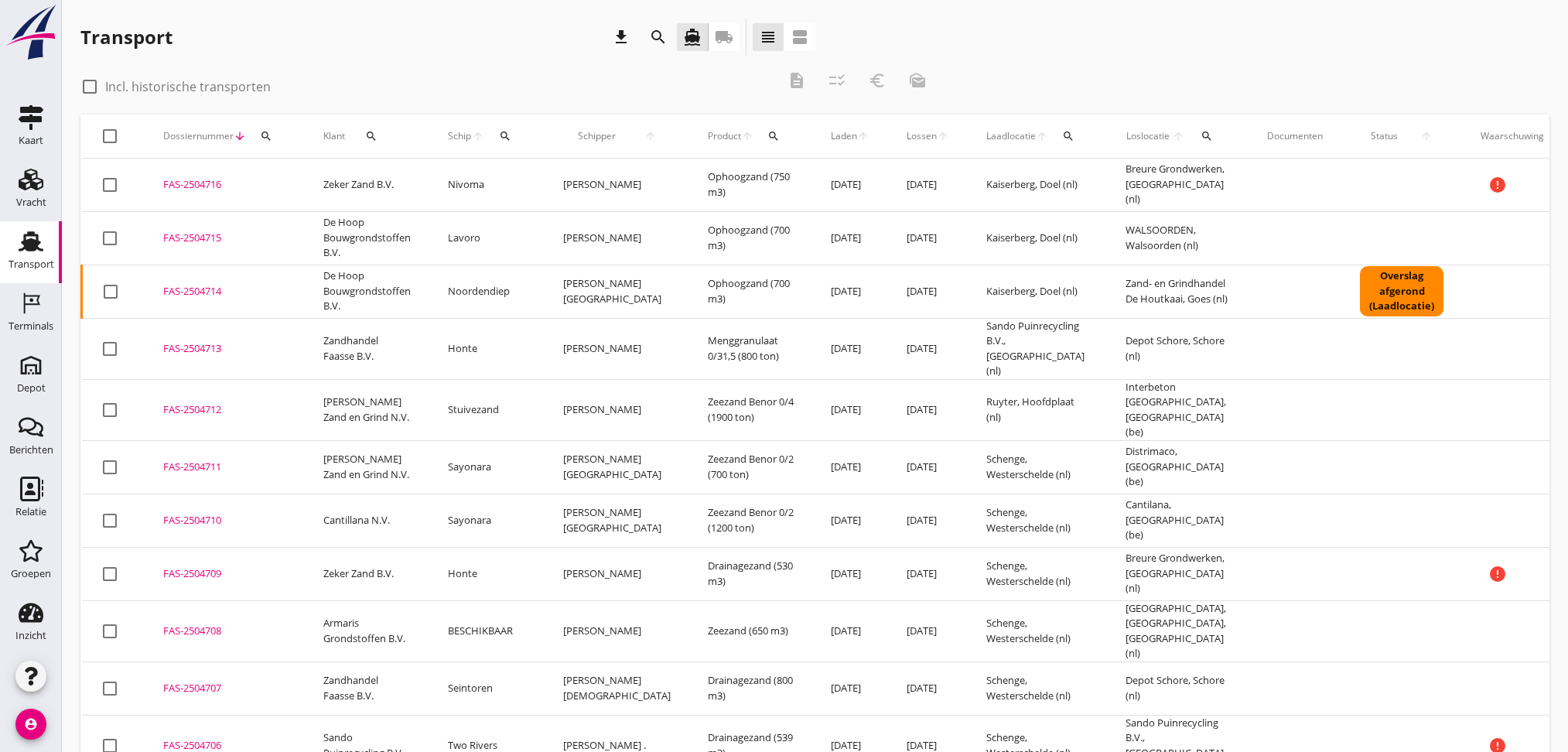 scroll, scrollTop: 0, scrollLeft: 0, axis: both 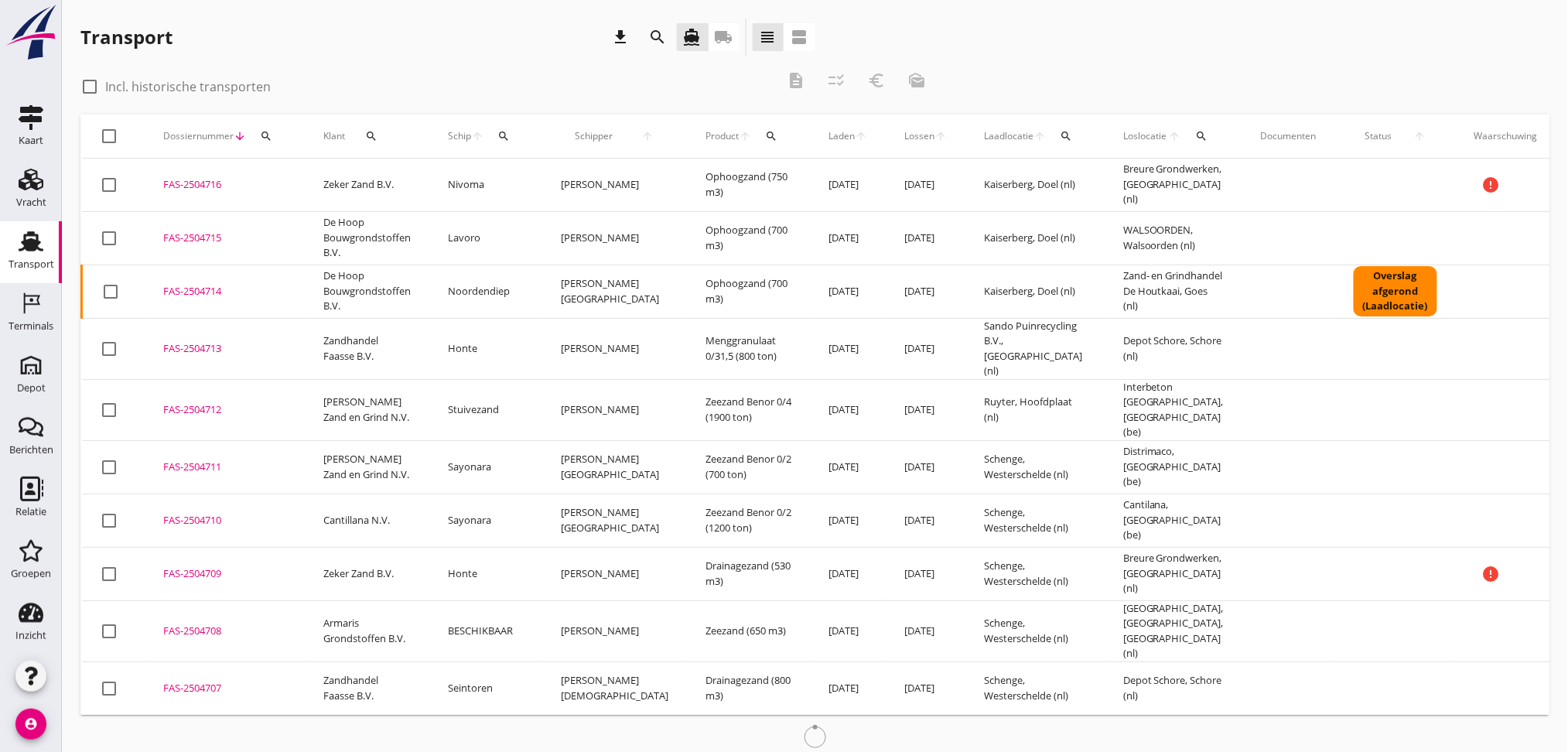 click on "search" at bounding box center (266, 136) 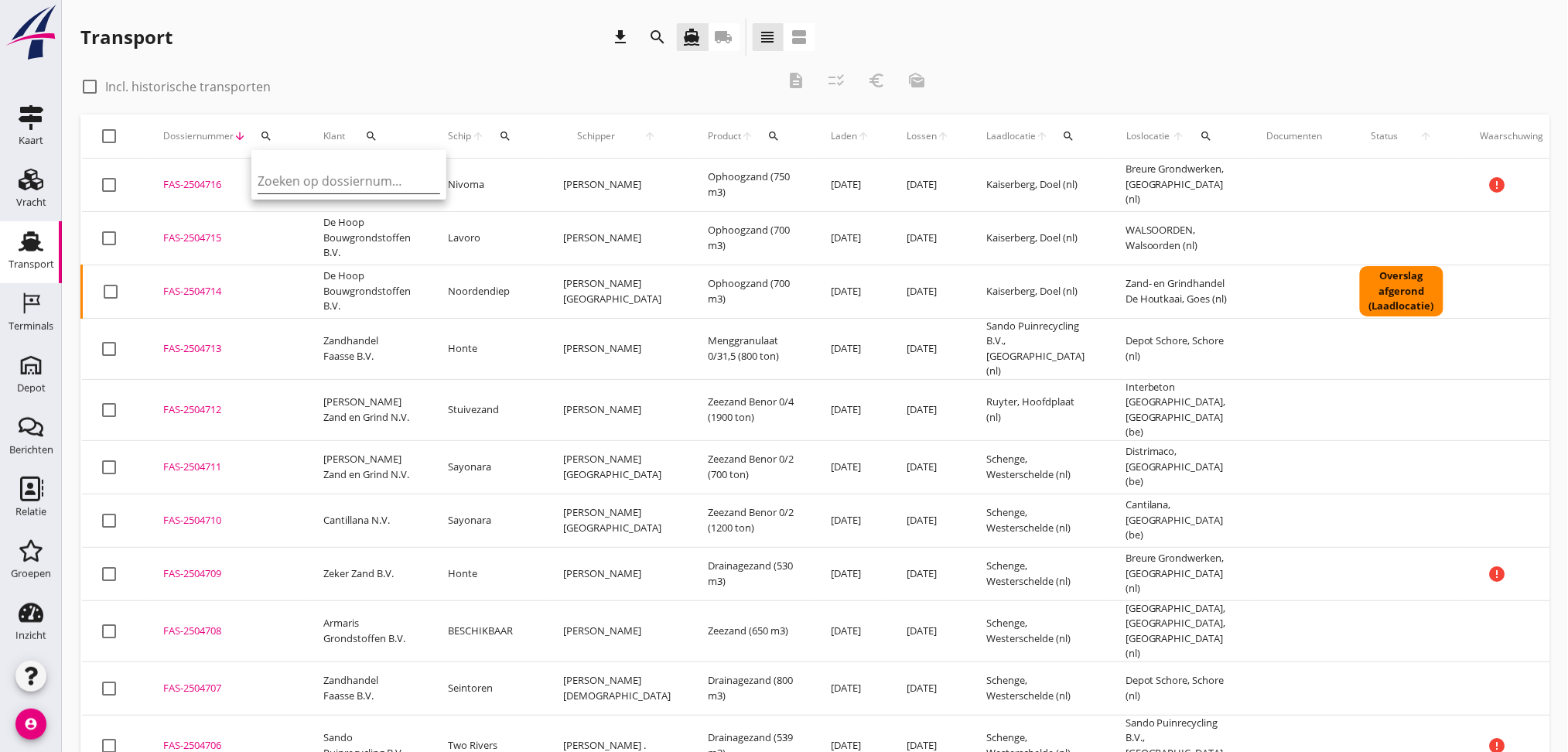 click at bounding box center [338, 181] 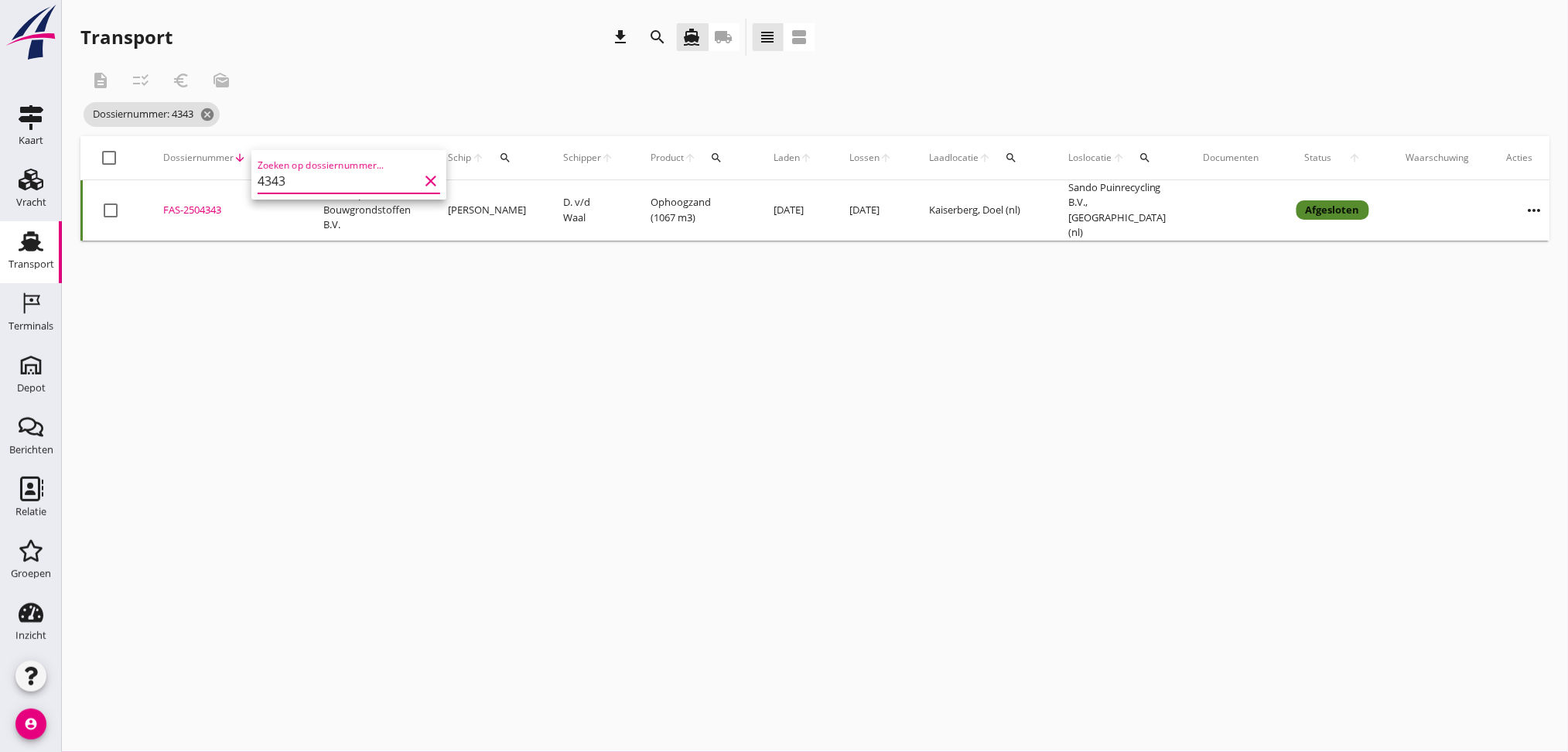 type on "4343" 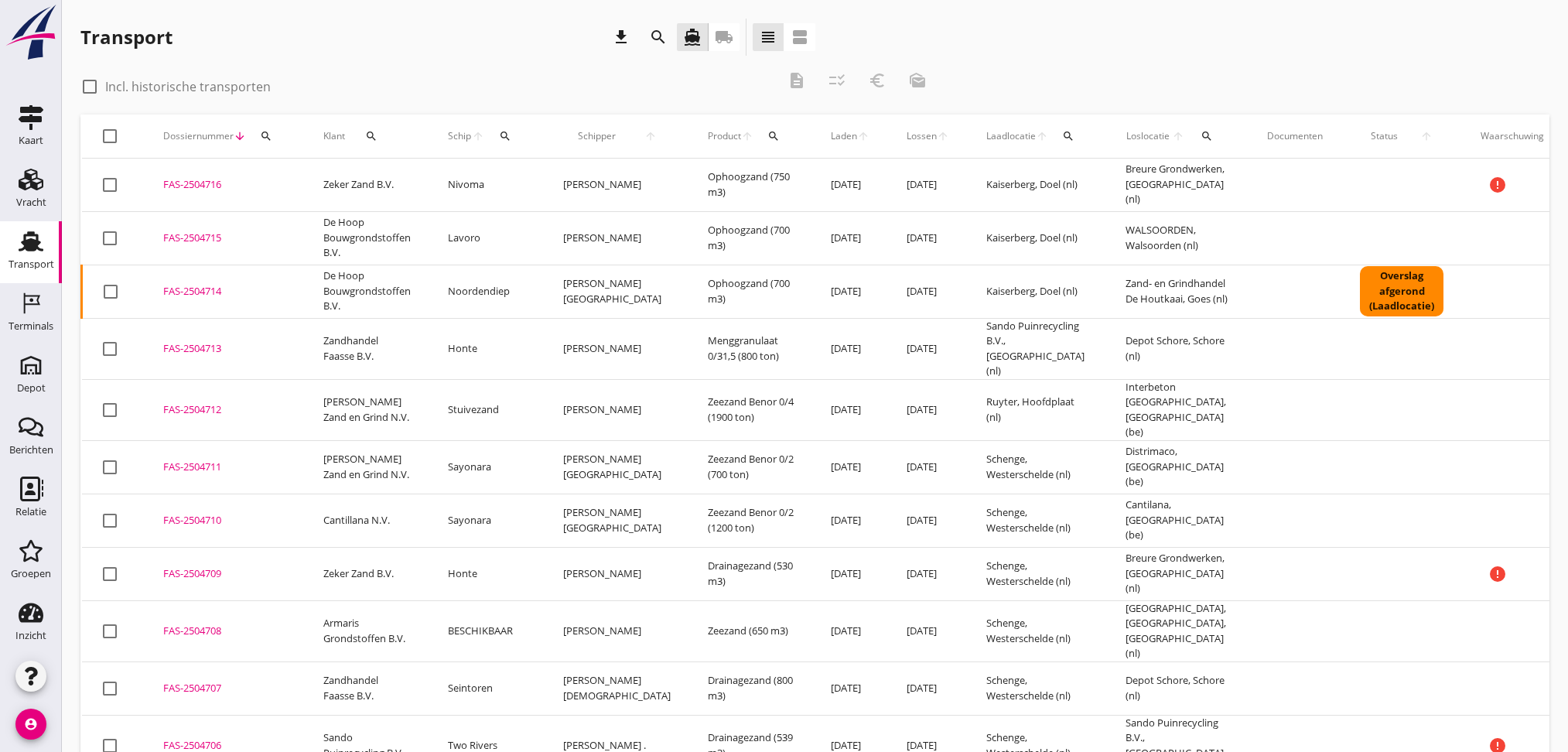 scroll, scrollTop: 0, scrollLeft: 0, axis: both 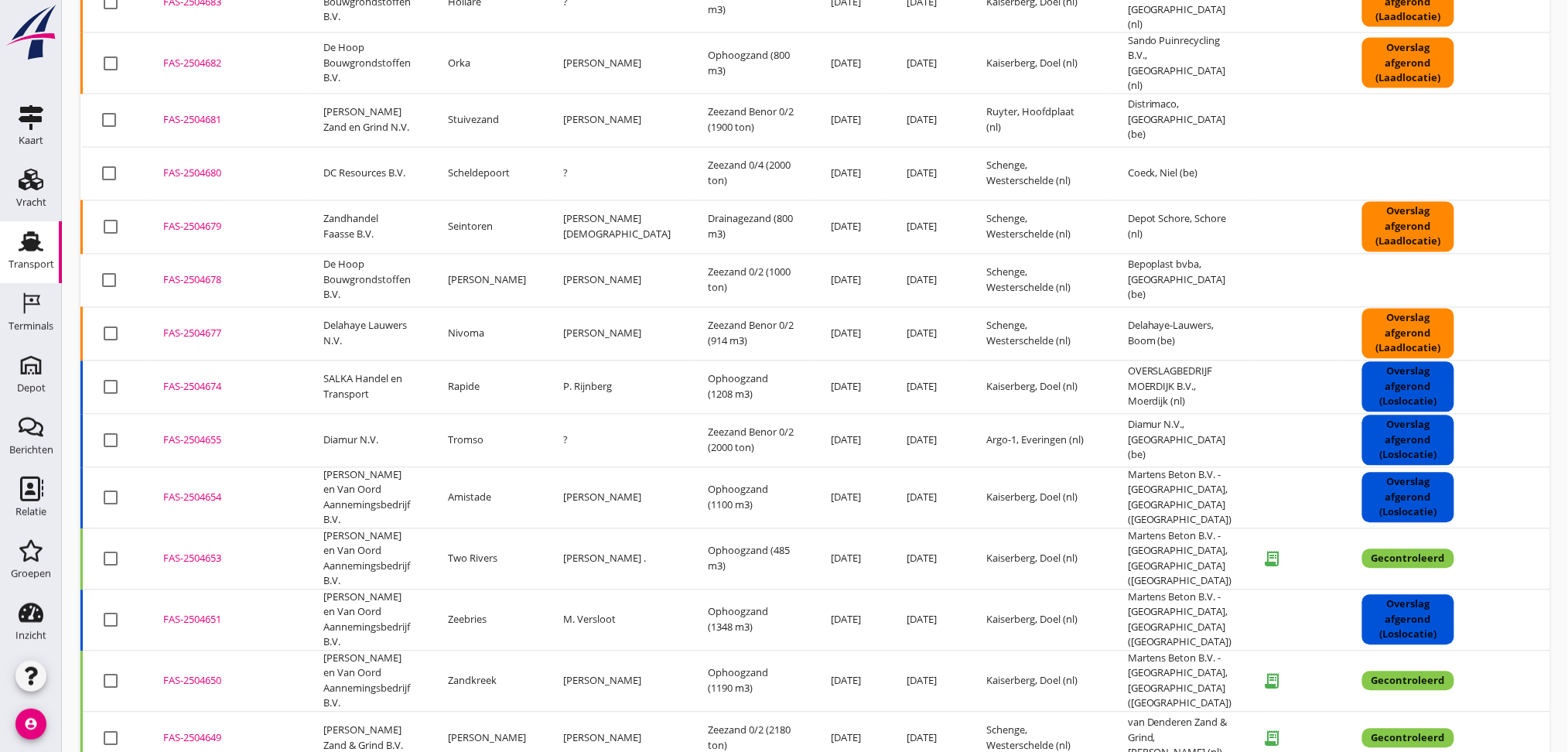 click on "FAS-2504653" at bounding box center [224, 559] 